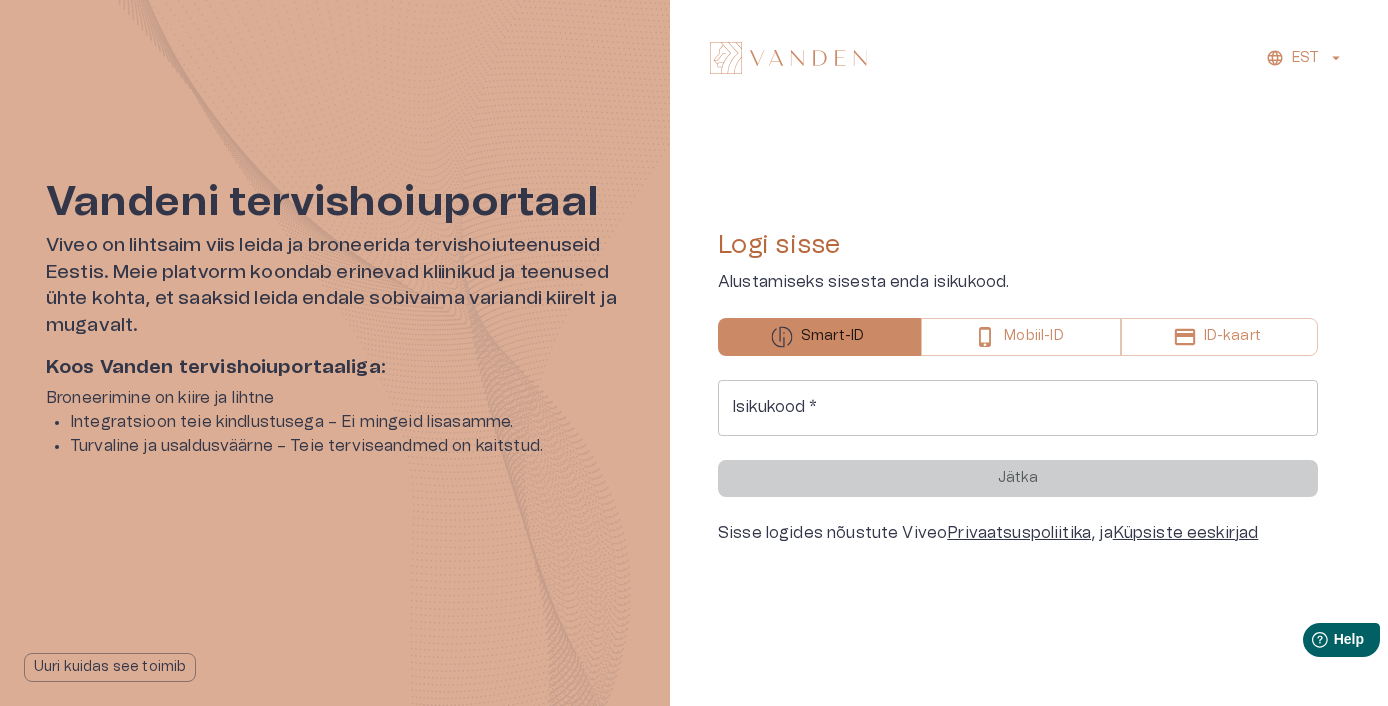 scroll, scrollTop: 0, scrollLeft: 0, axis: both 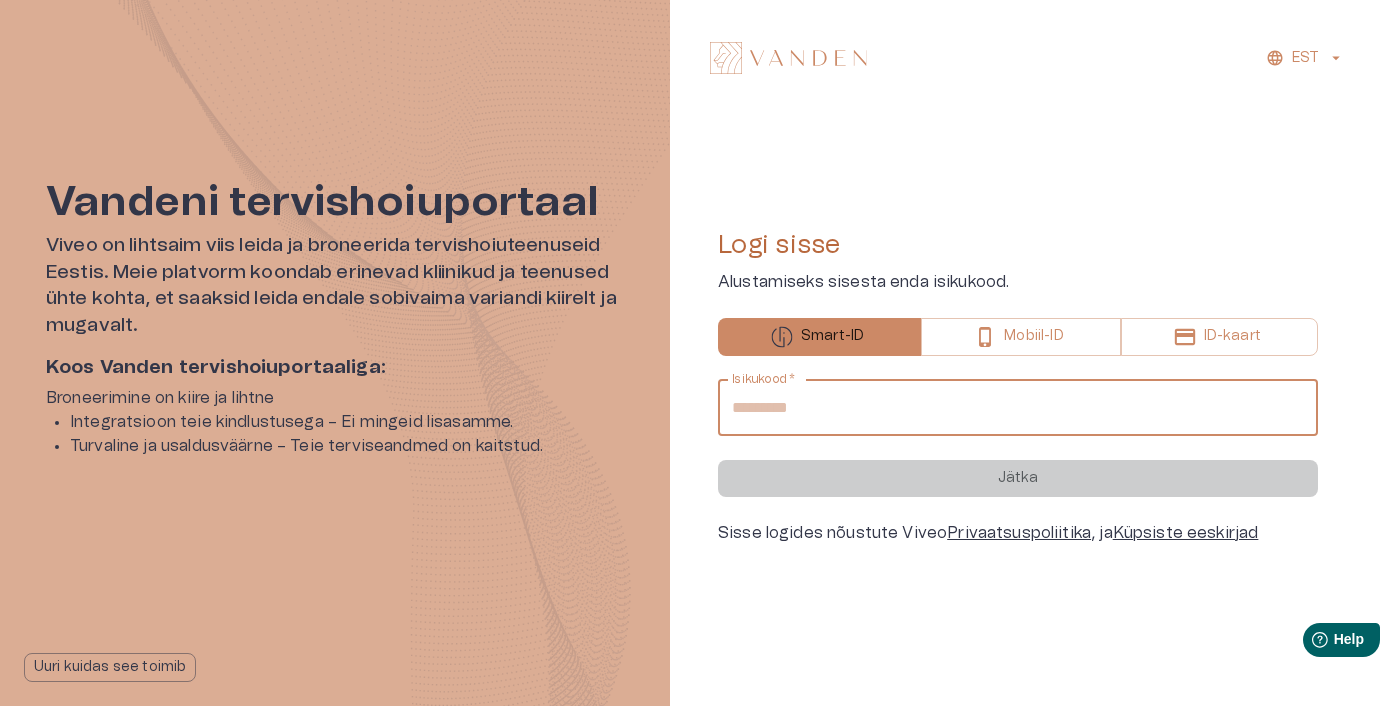 click on "Isikukood   *" at bounding box center (1018, 408) 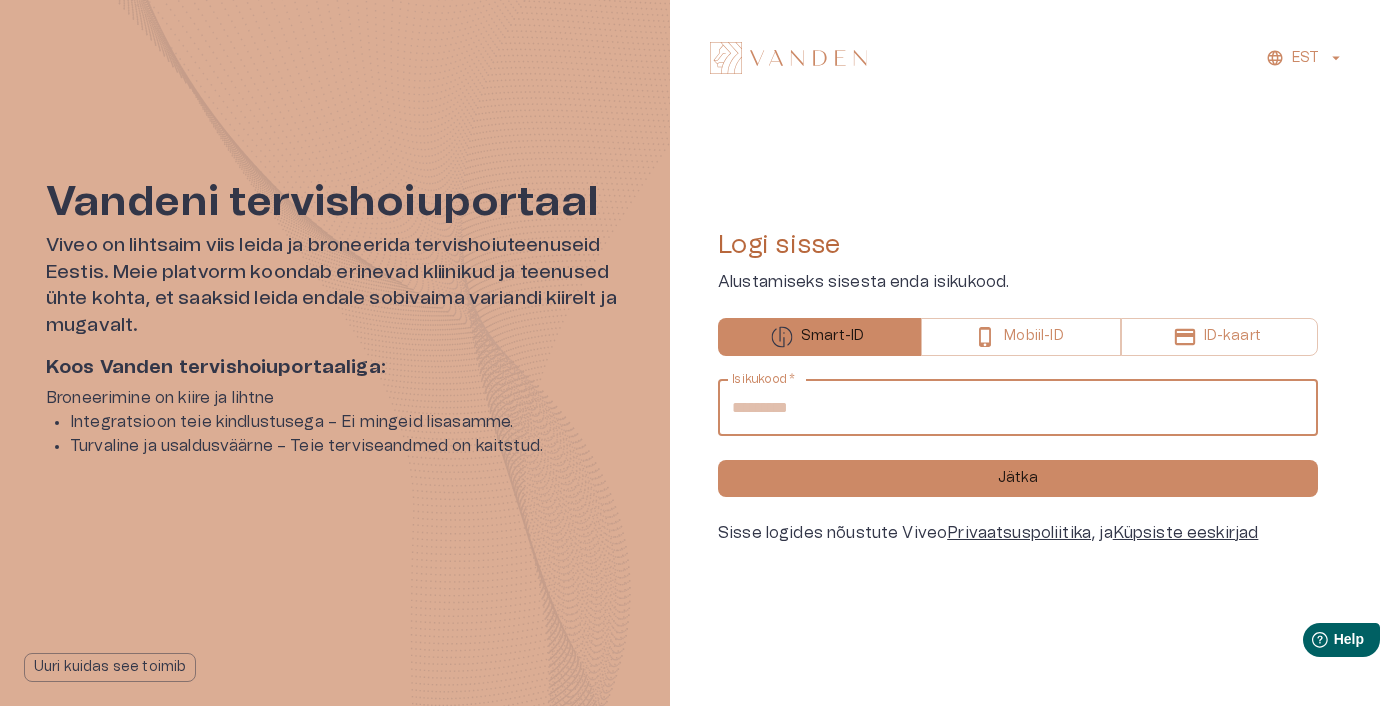 type on "**********" 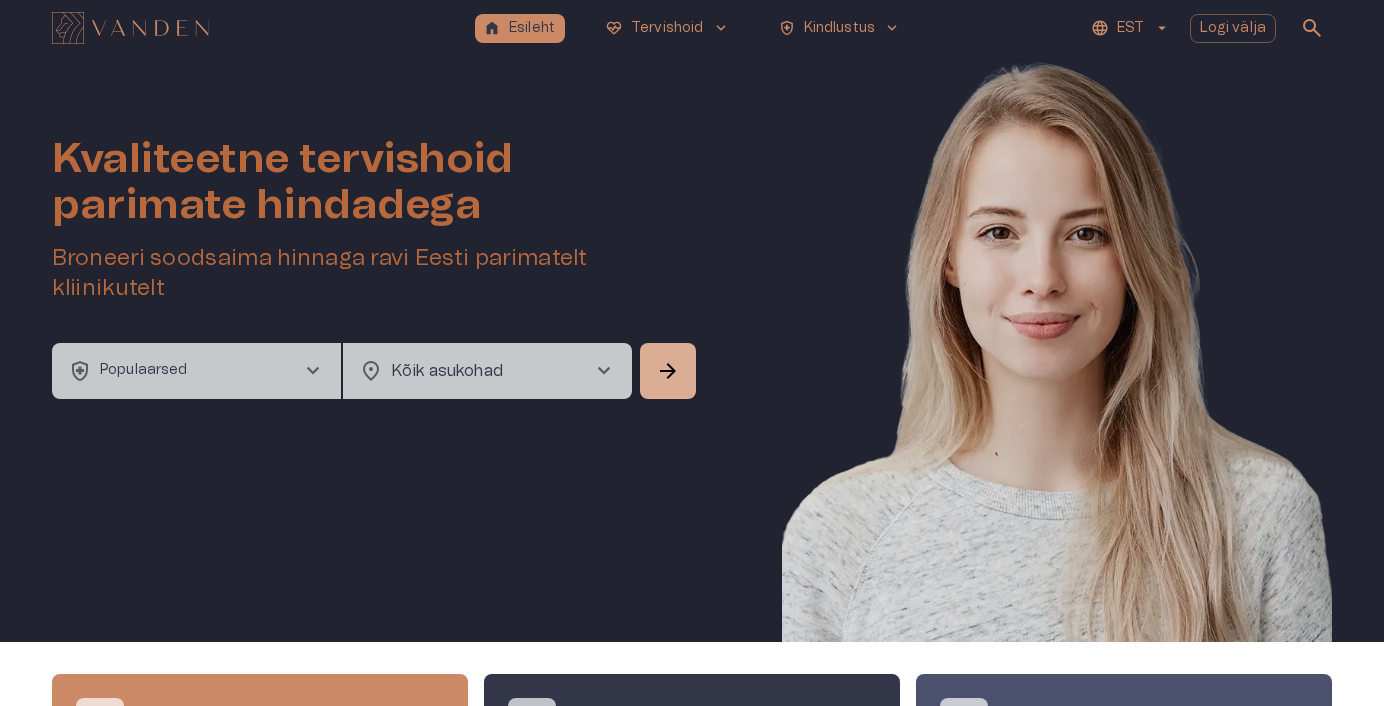 click on "EST" at bounding box center [1130, 28] 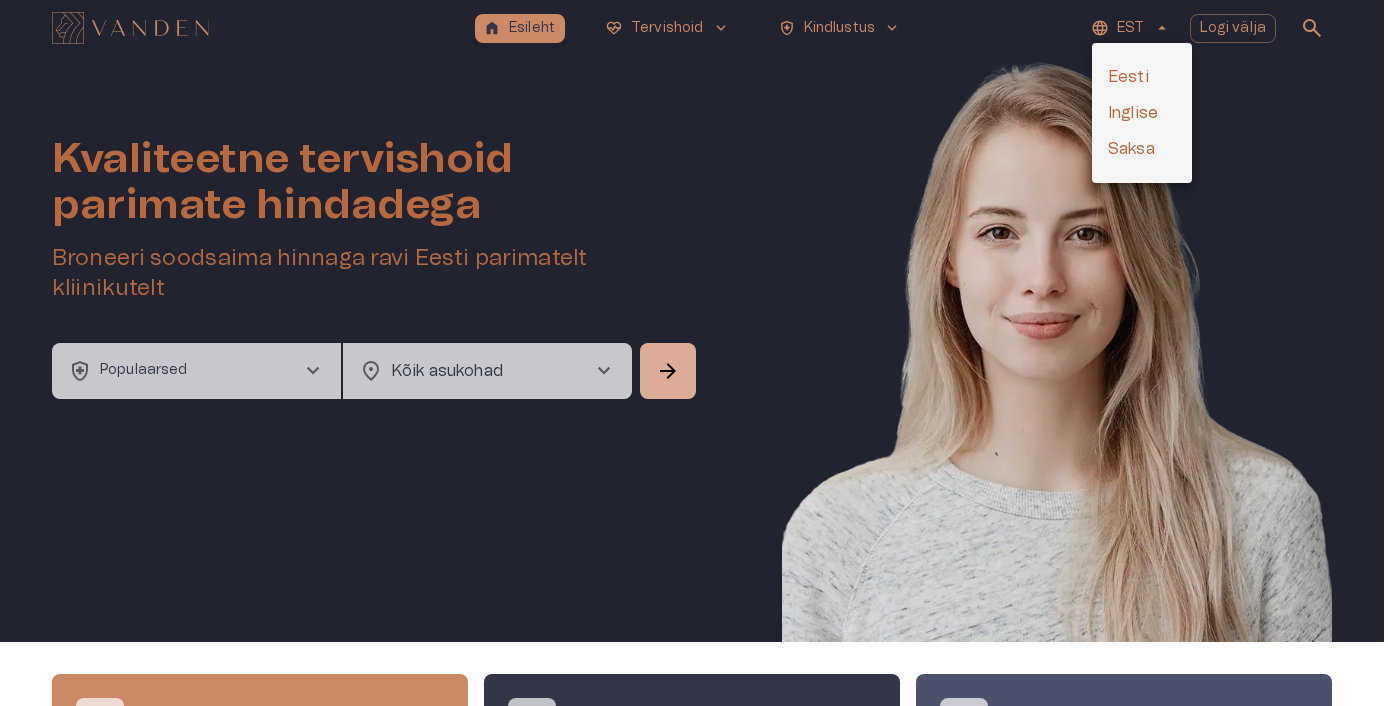 click on "Inglise" at bounding box center (1142, 113) 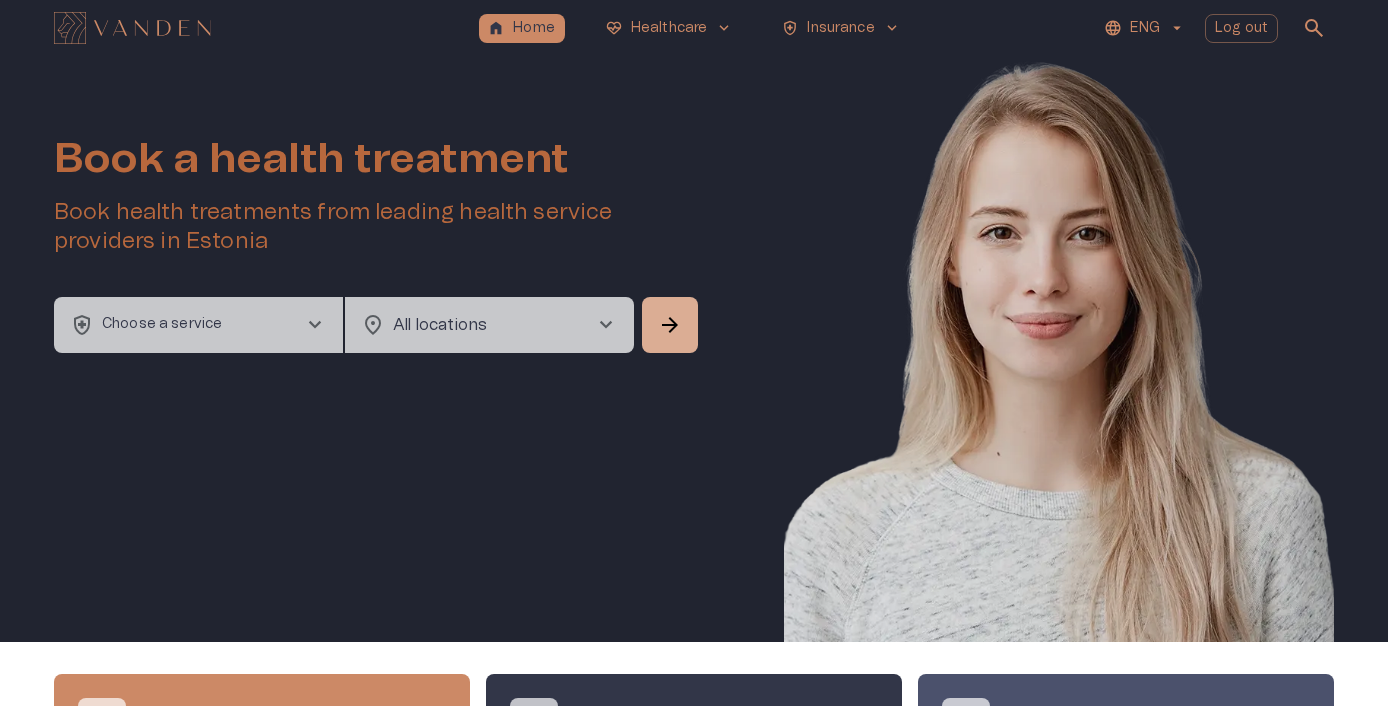 scroll, scrollTop: 0, scrollLeft: 0, axis: both 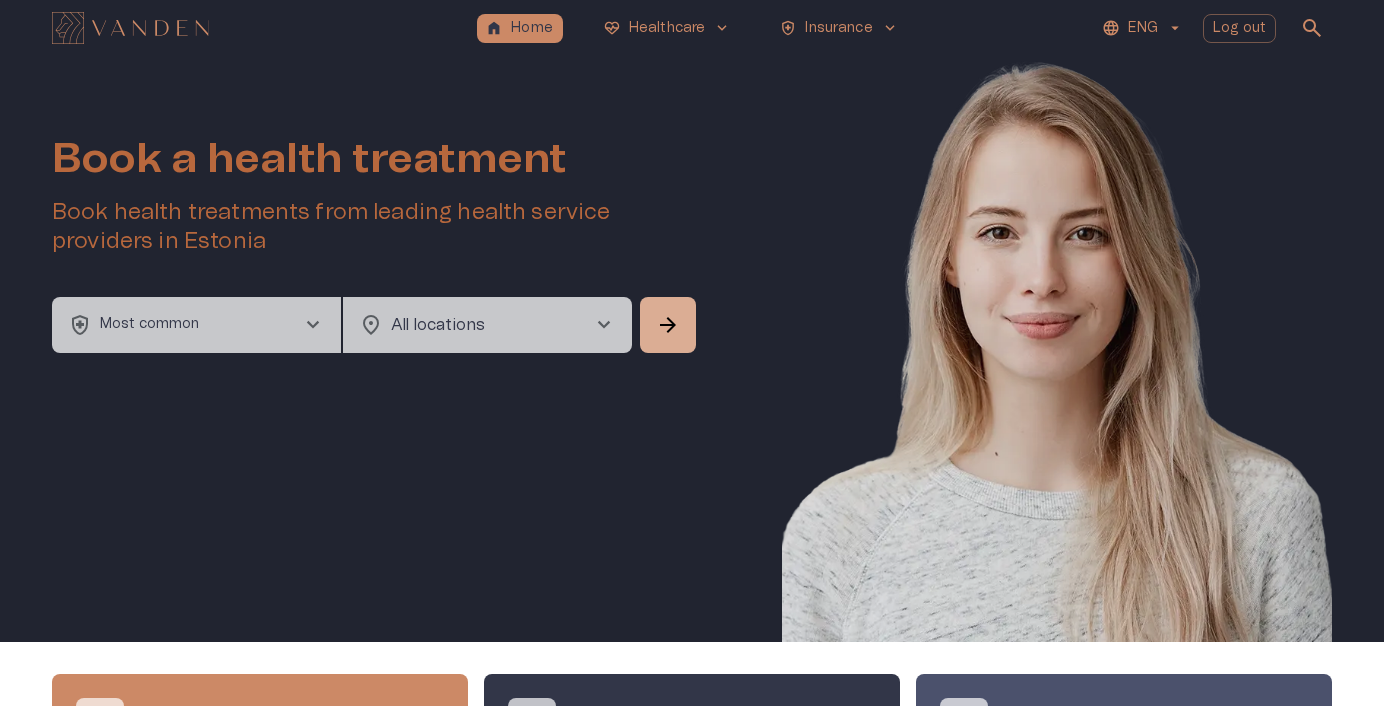 click on "health_and_safety Most common chevron_right" at bounding box center (196, 325) 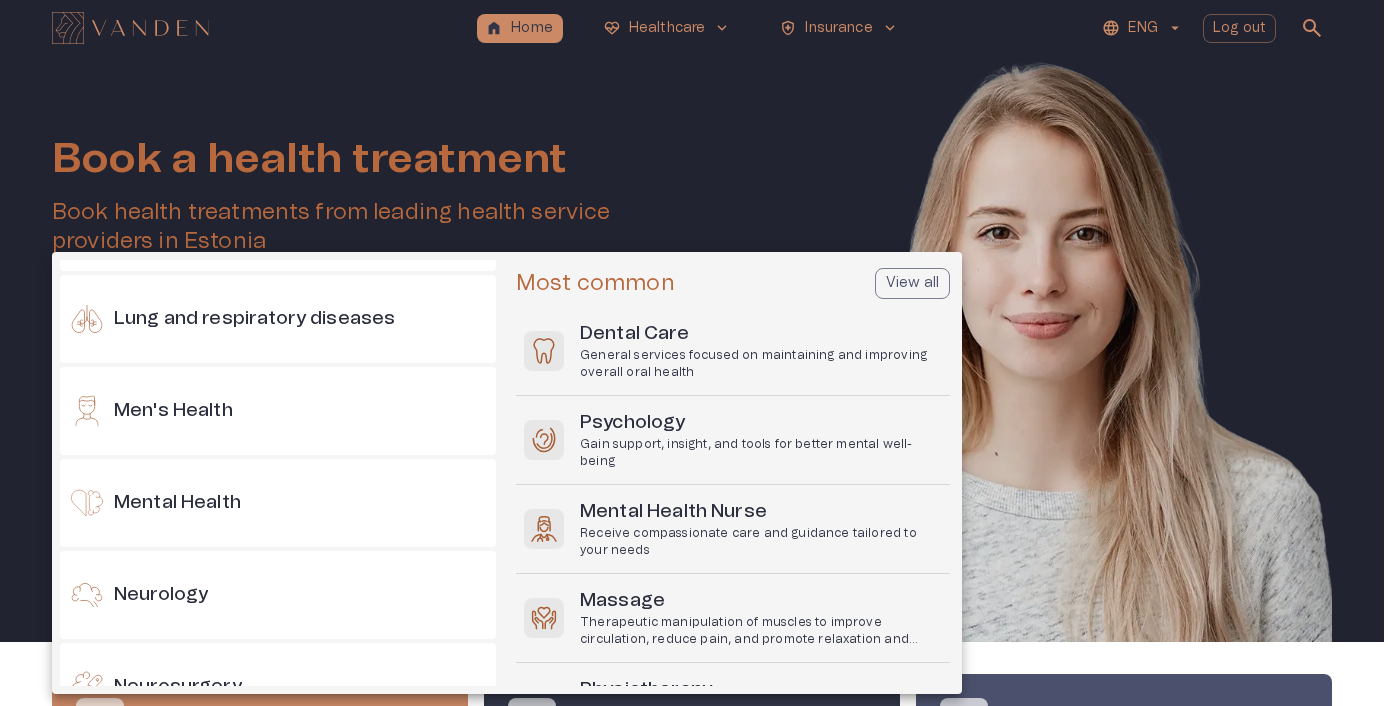 scroll, scrollTop: 1093, scrollLeft: 0, axis: vertical 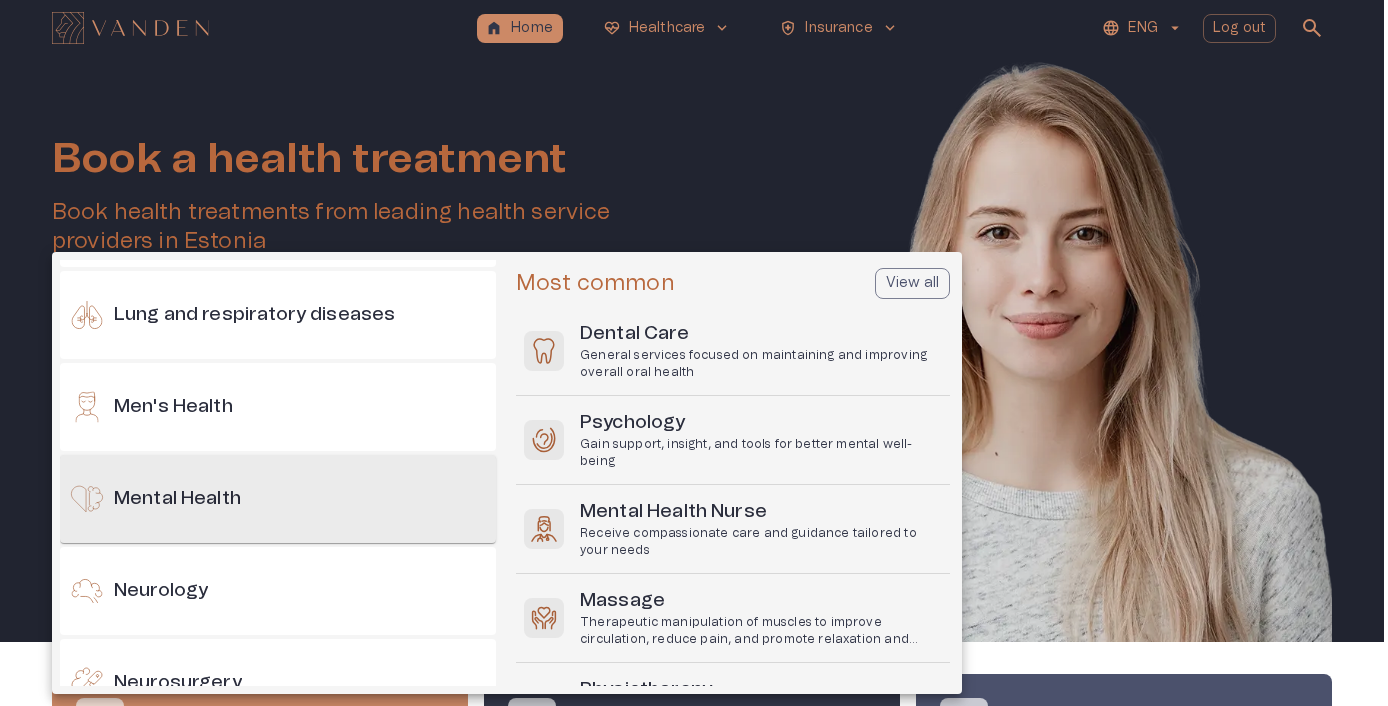 click on "Mental Health" at bounding box center [278, 499] 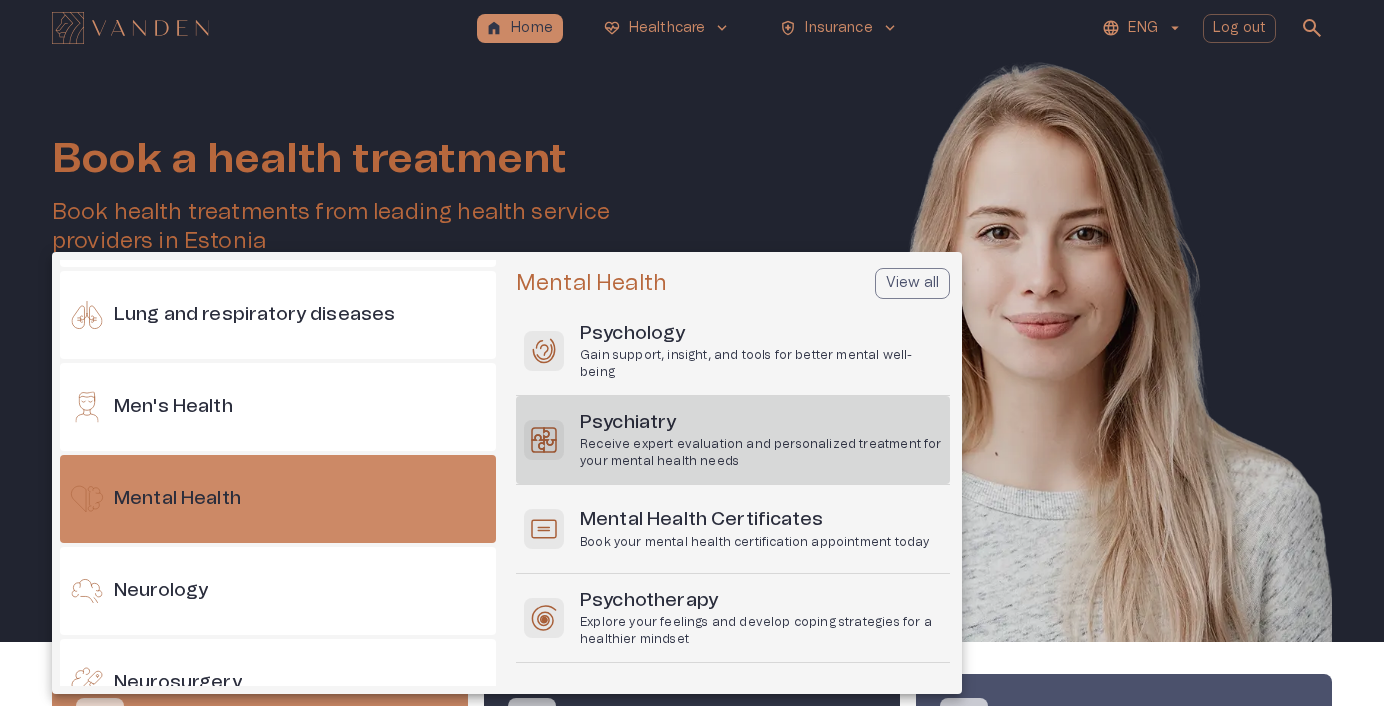 click on "Receive expert evaluation and personalized treatment for your mental health needs" at bounding box center (761, 453) 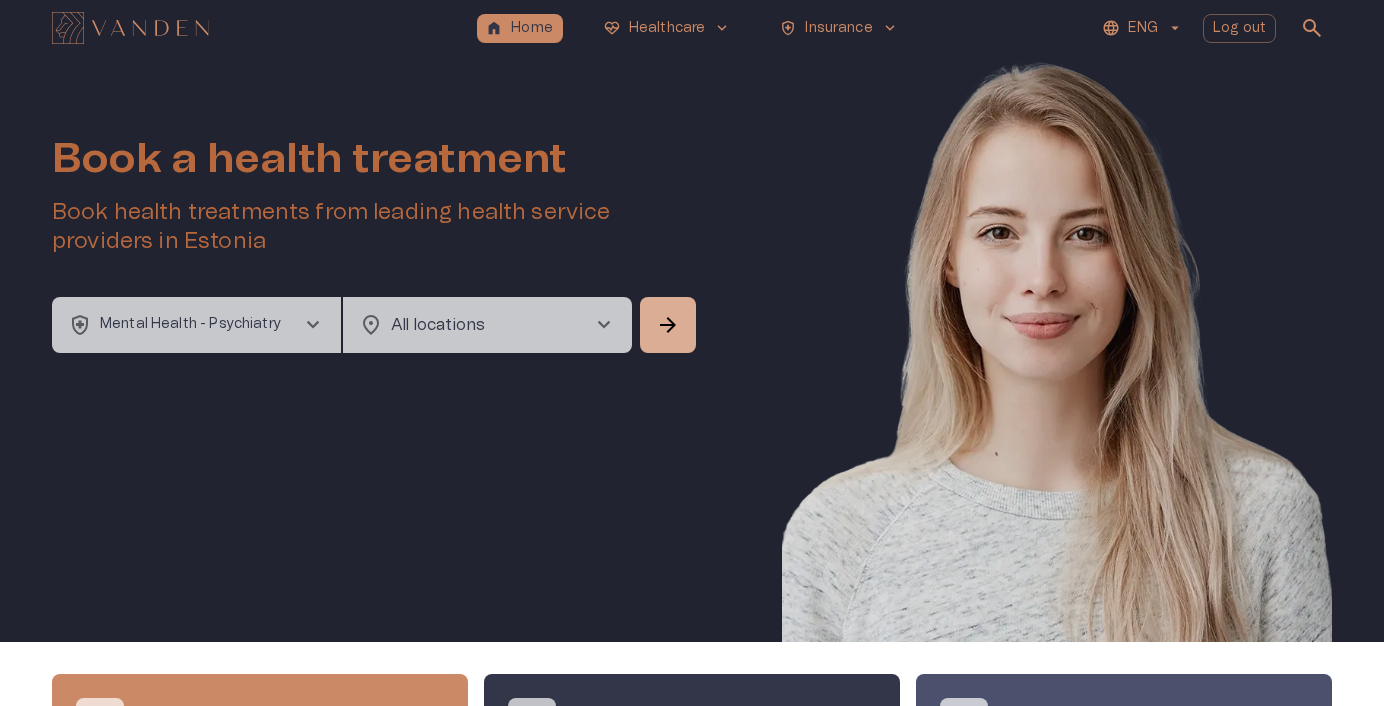 click on "home Home ecg_heart Healthcare keyboard_arrow_down health_and_safety Insurance keyboard_arrow_down ENG Log out search Book a health treatment Book health treatments from leading health service providers in Estonia health_and_safety Mental Health - Psychiatry chevron_right location_on All locations chevron_right ​ arrow_forward Book a dental consultation Visit a physiotherapist Talk to a mental health specialist Health treatments Allergies
Lung and respiratory diseases
Men's Health
Neurosurgery
Occupational health
Skin and venereal diseases
Speech therapy
Vision and eye diseases
View all Powered by Pharmacy Contact us Privacy policy Terms and conditions" at bounding box center (692, 353) 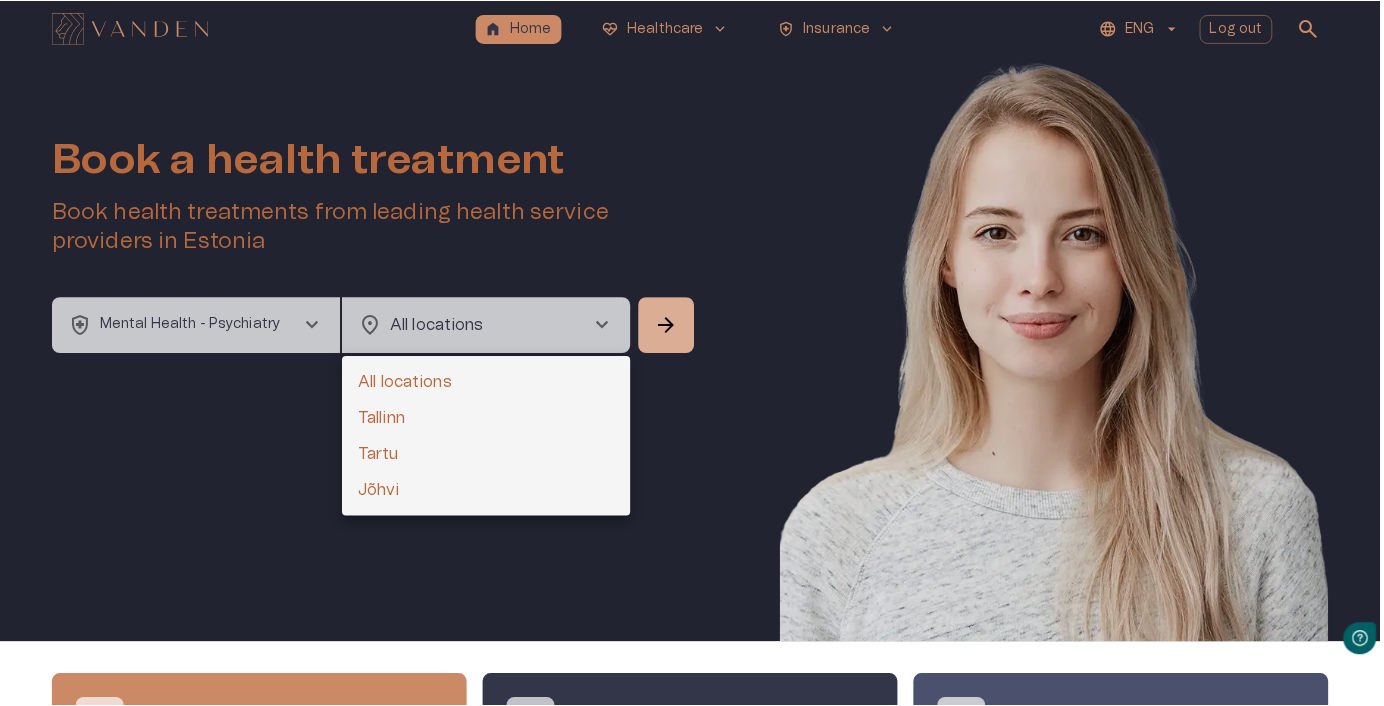 scroll, scrollTop: 0, scrollLeft: 0, axis: both 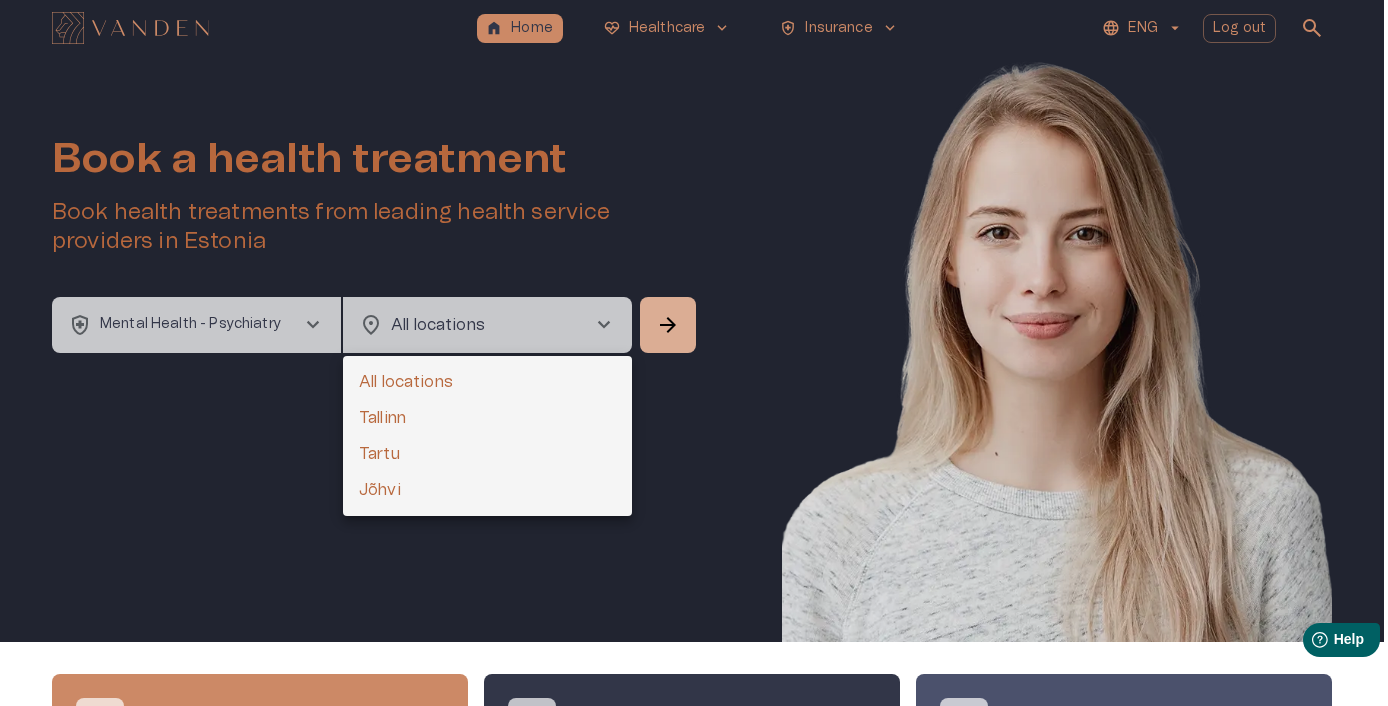 click on "Tallinn" at bounding box center [487, 418] 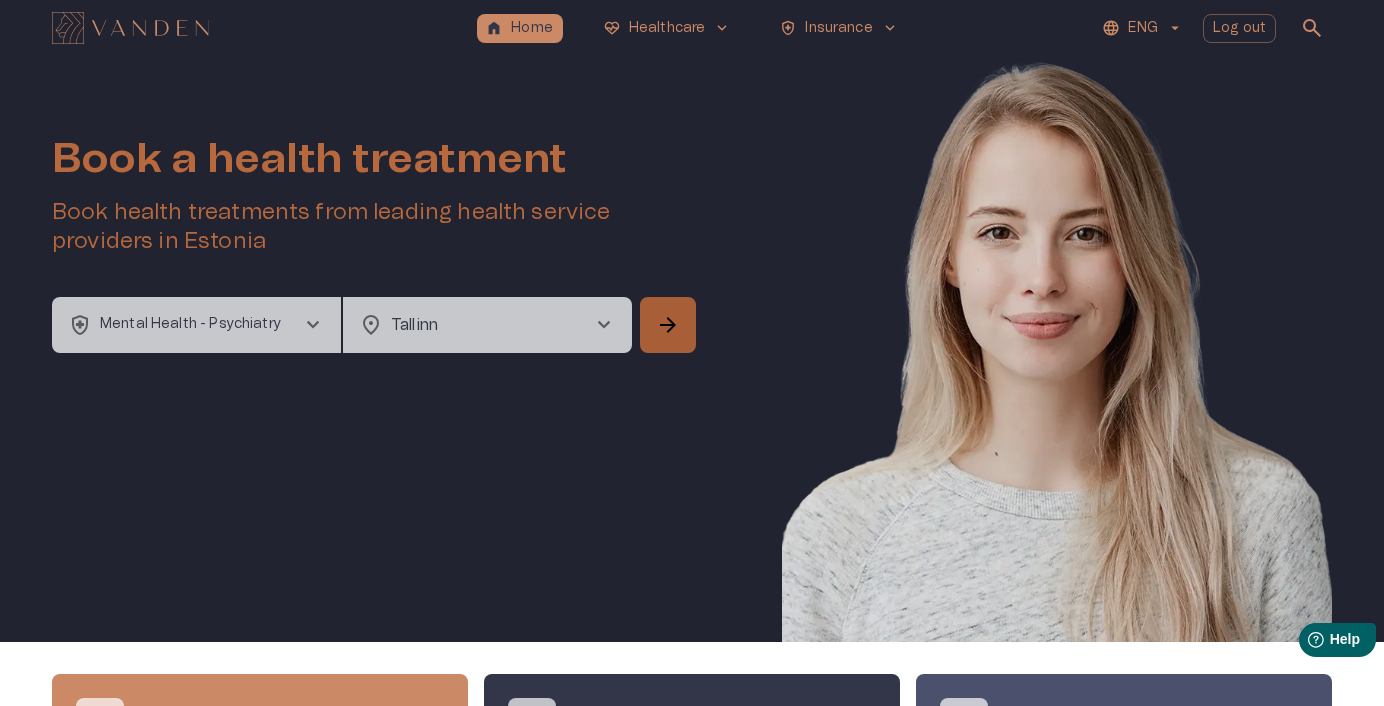 click on "arrow_forward" at bounding box center [668, 325] 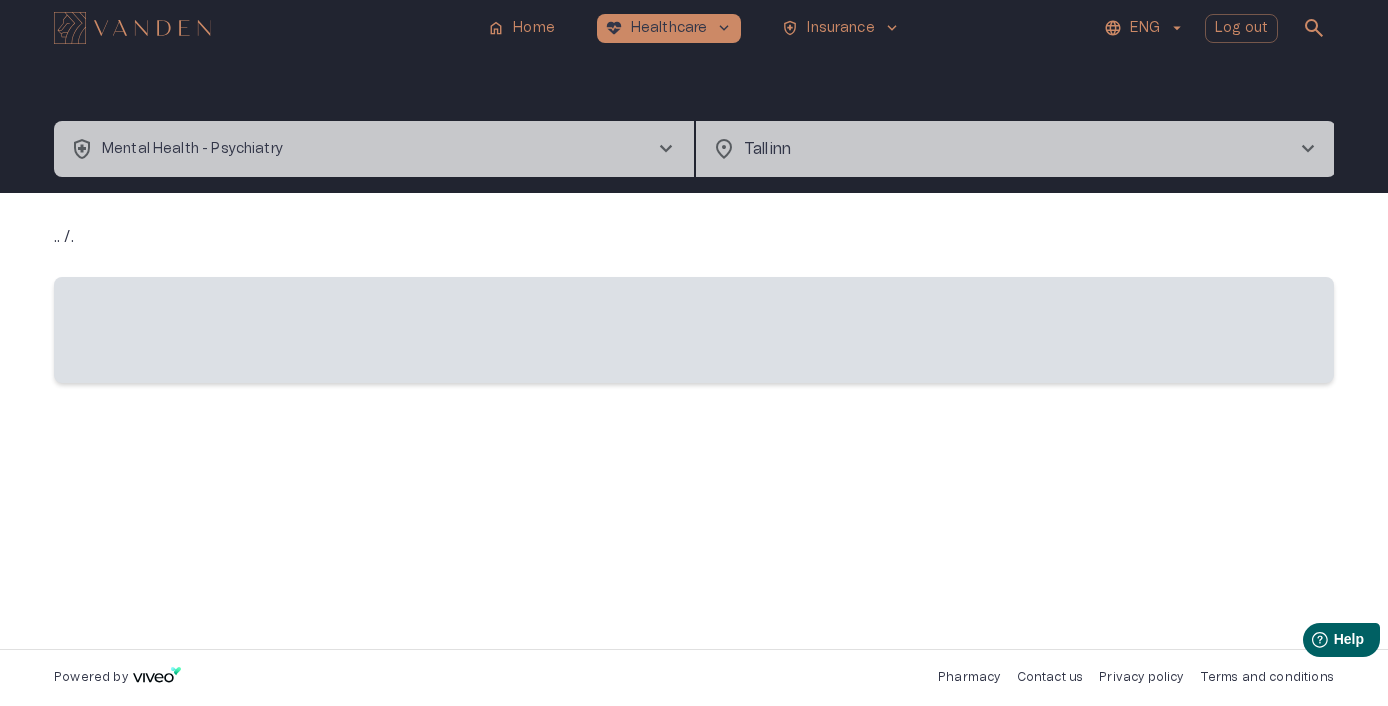 click on "‌" at bounding box center [694, 330] 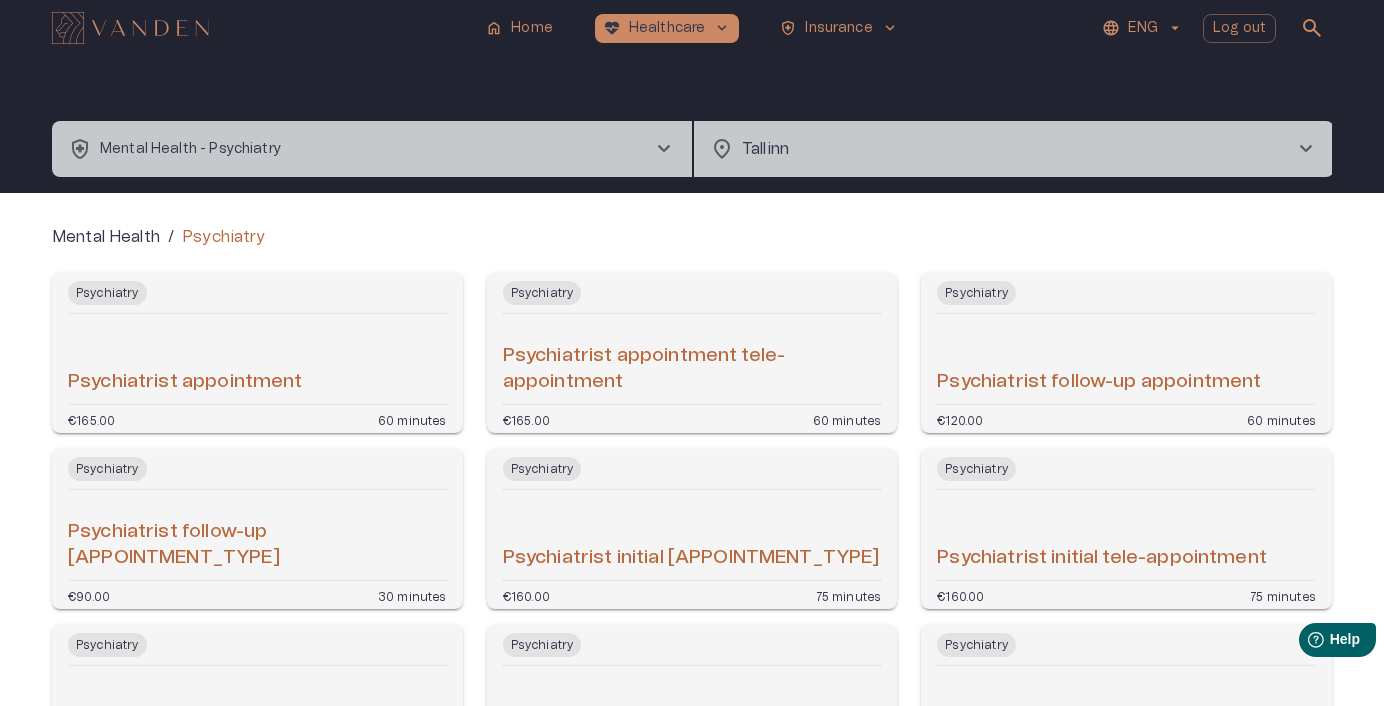 click on "Psychiatrist appointment" at bounding box center [257, 359] 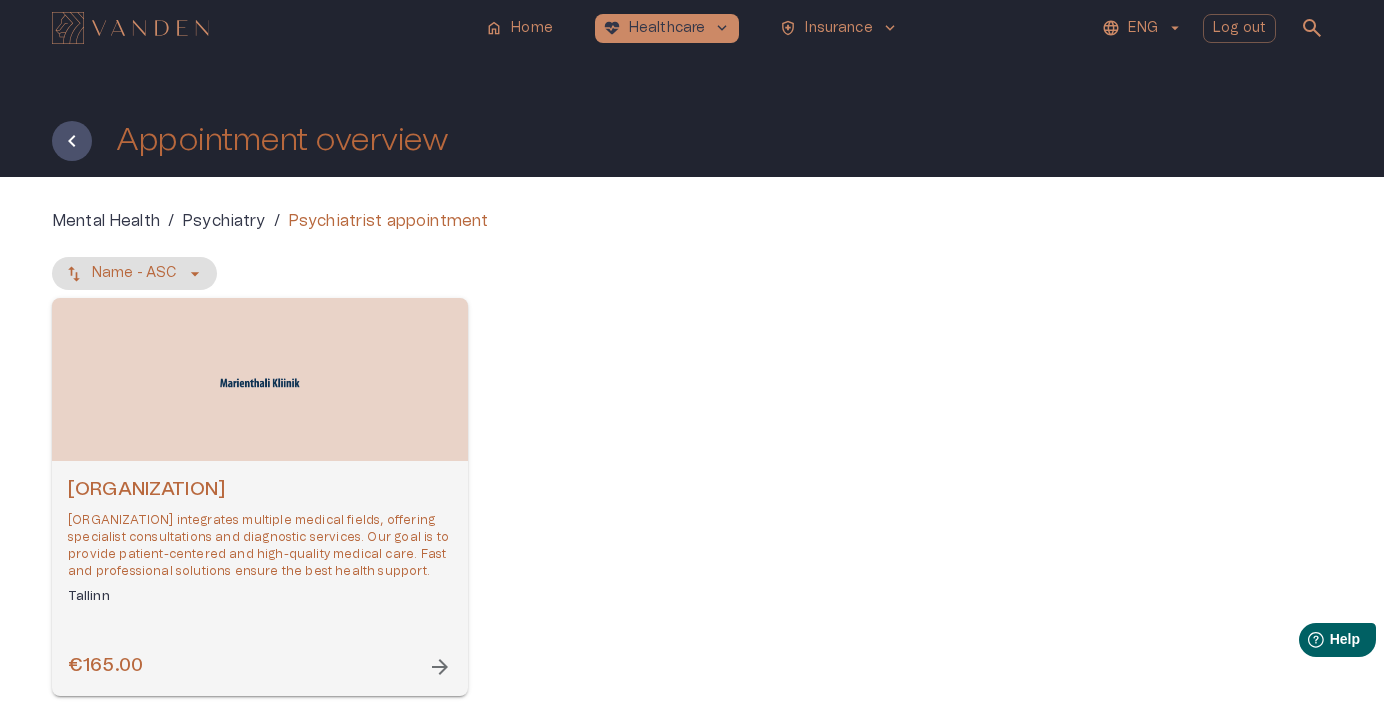 click at bounding box center (260, 379) 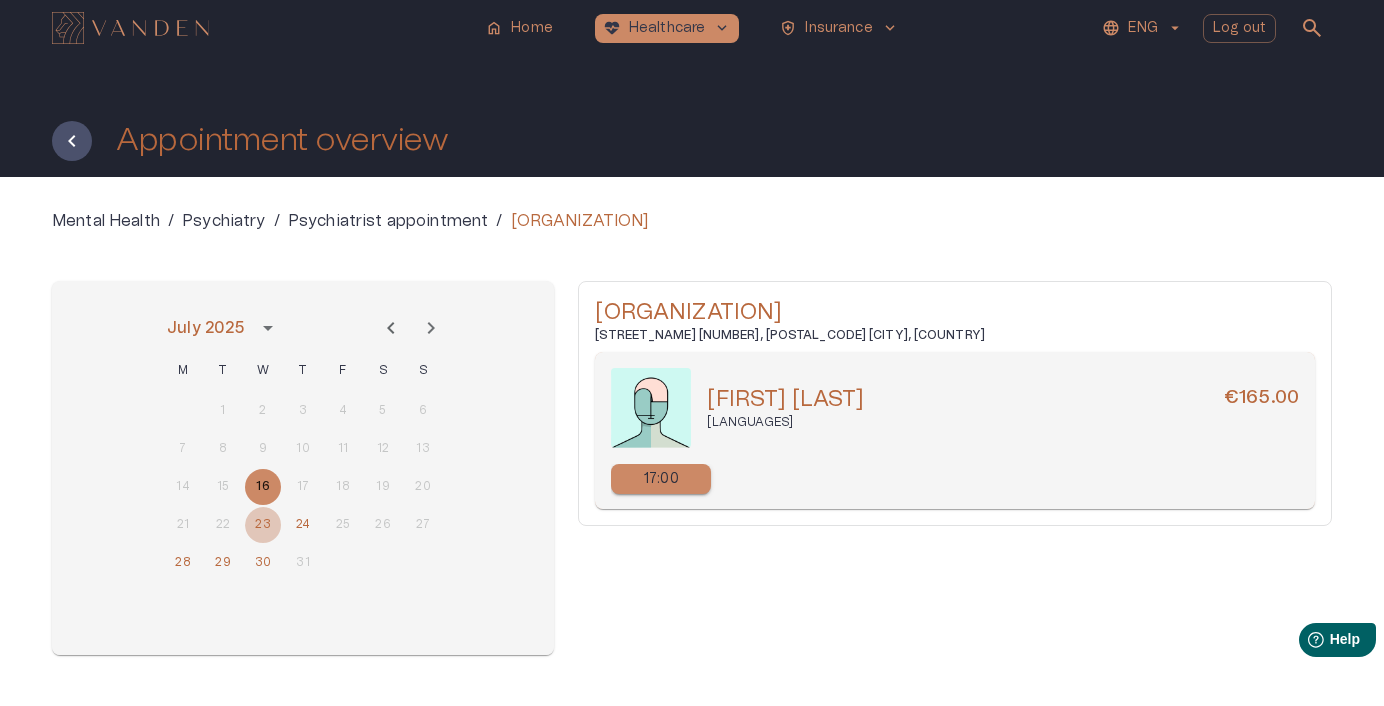 click on "23" at bounding box center [263, 525] 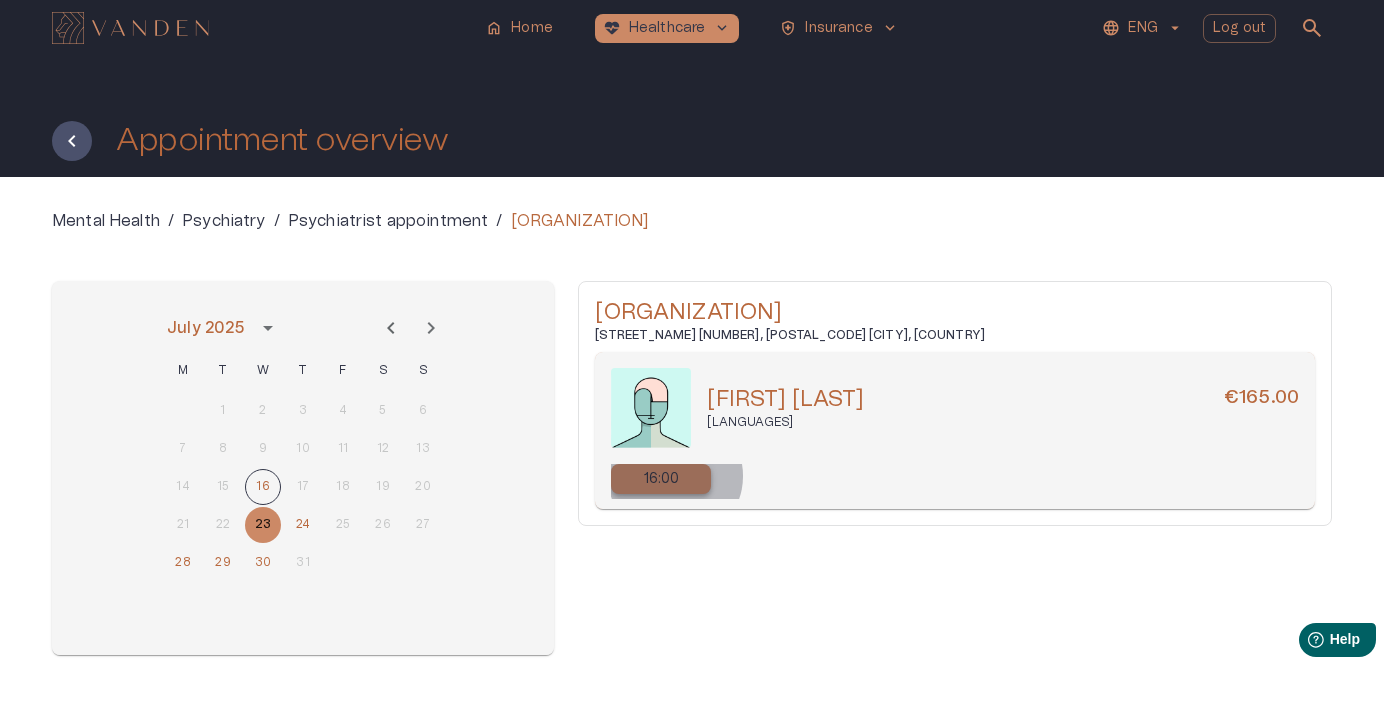 click on "16:00" at bounding box center (662, 479) 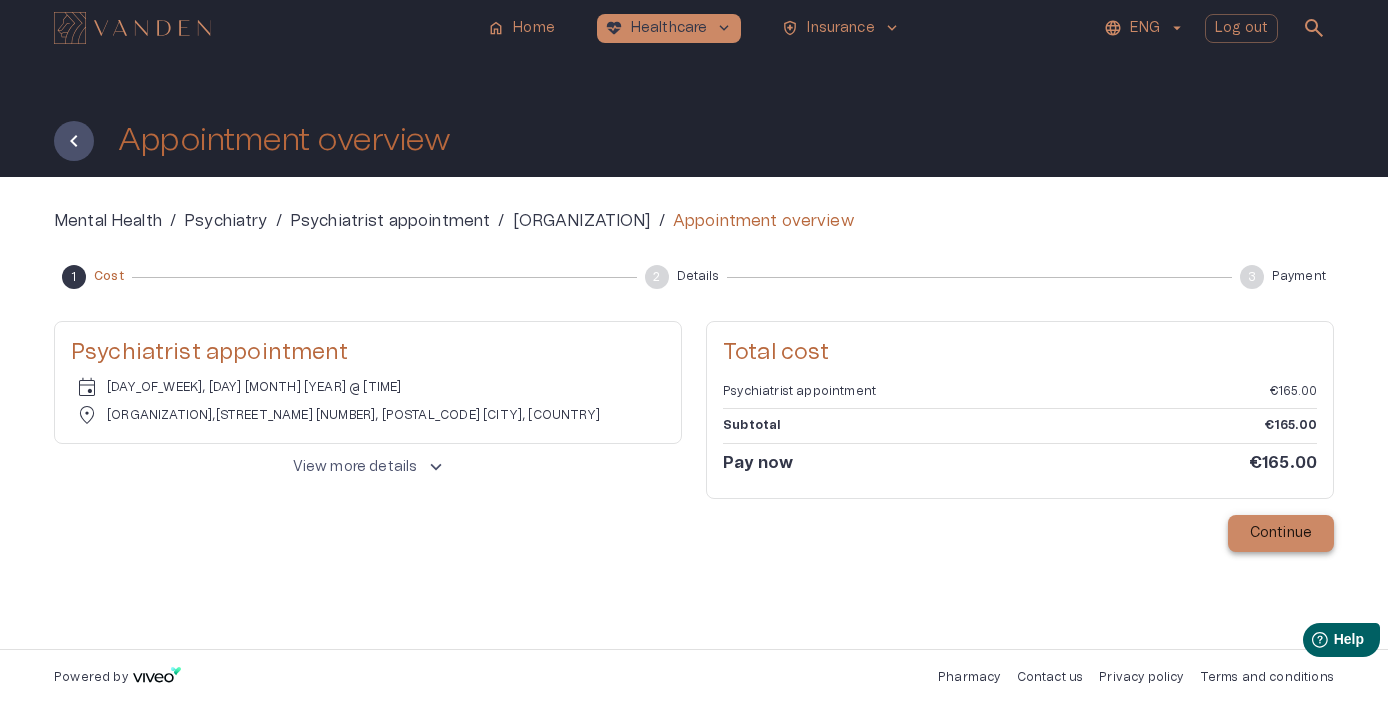 click on "Continue" at bounding box center (1281, 533) 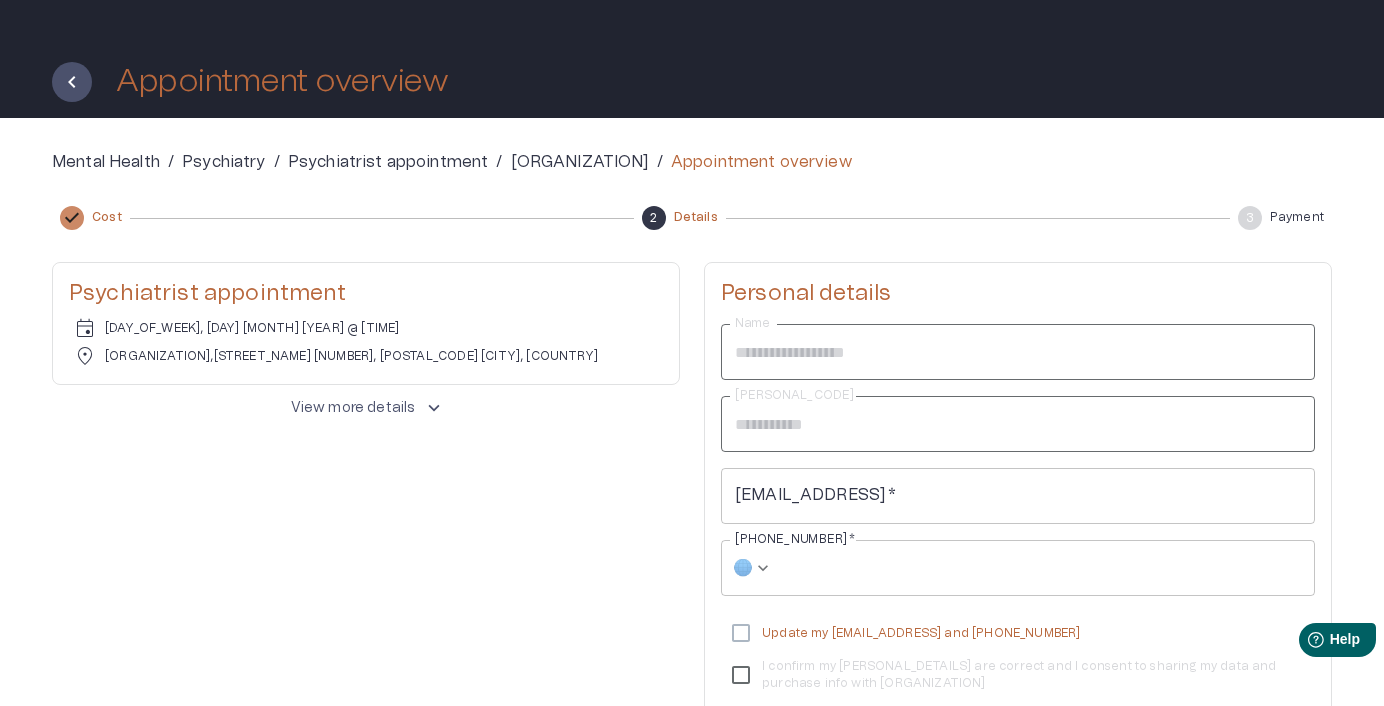 scroll, scrollTop: 89, scrollLeft: 0, axis: vertical 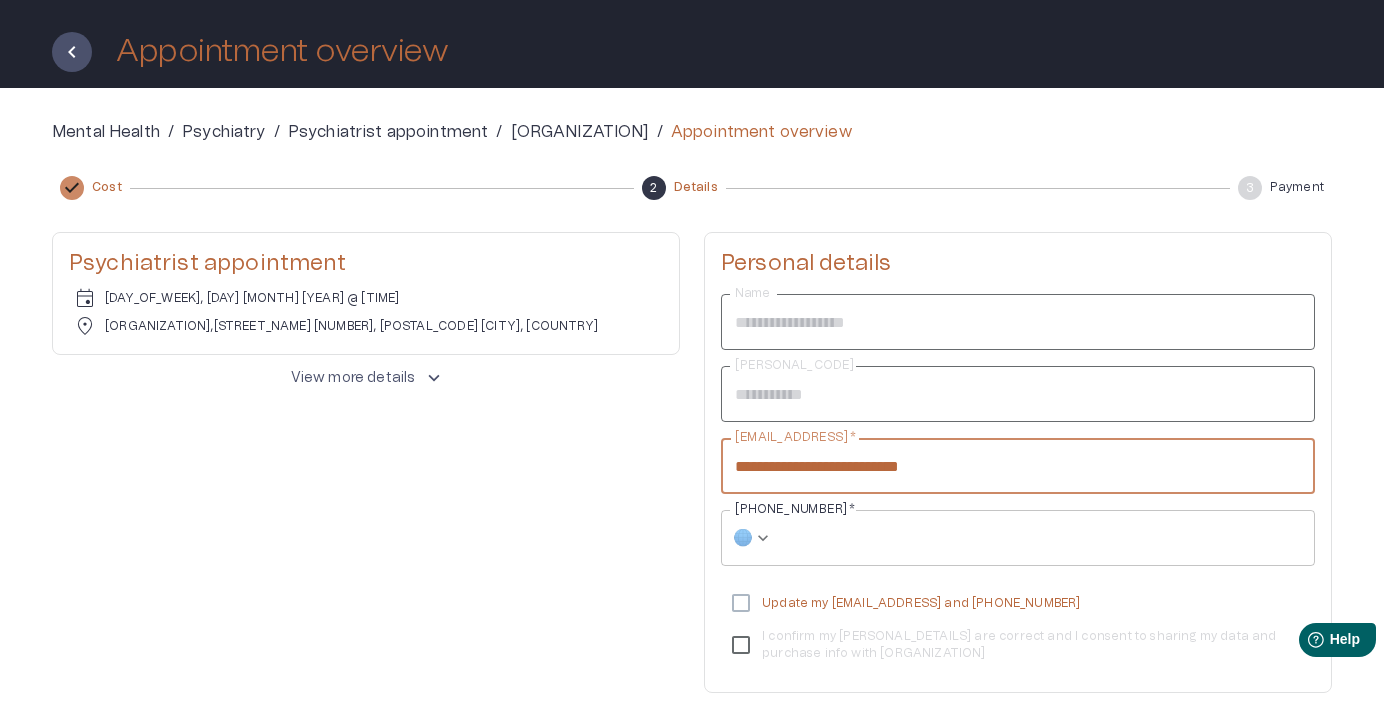 type on "**********" 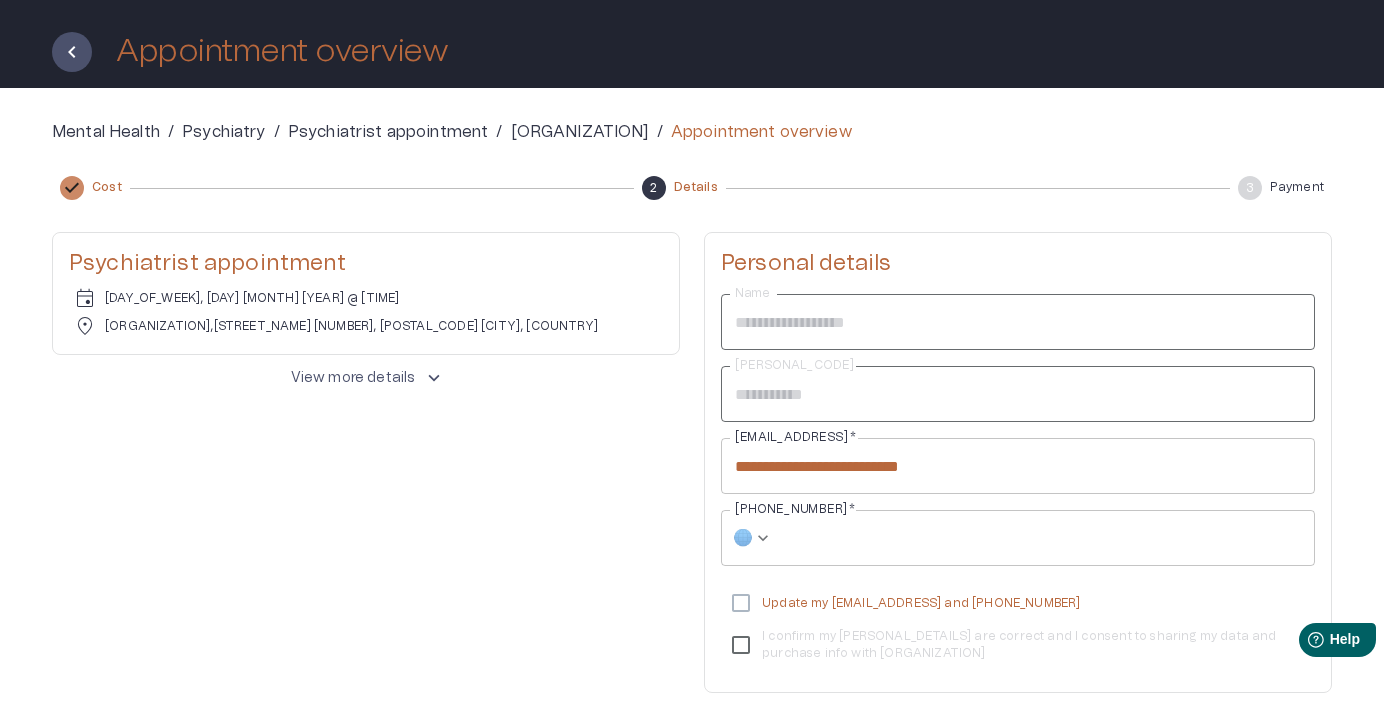 click on "🌐" at bounding box center [747, 538] 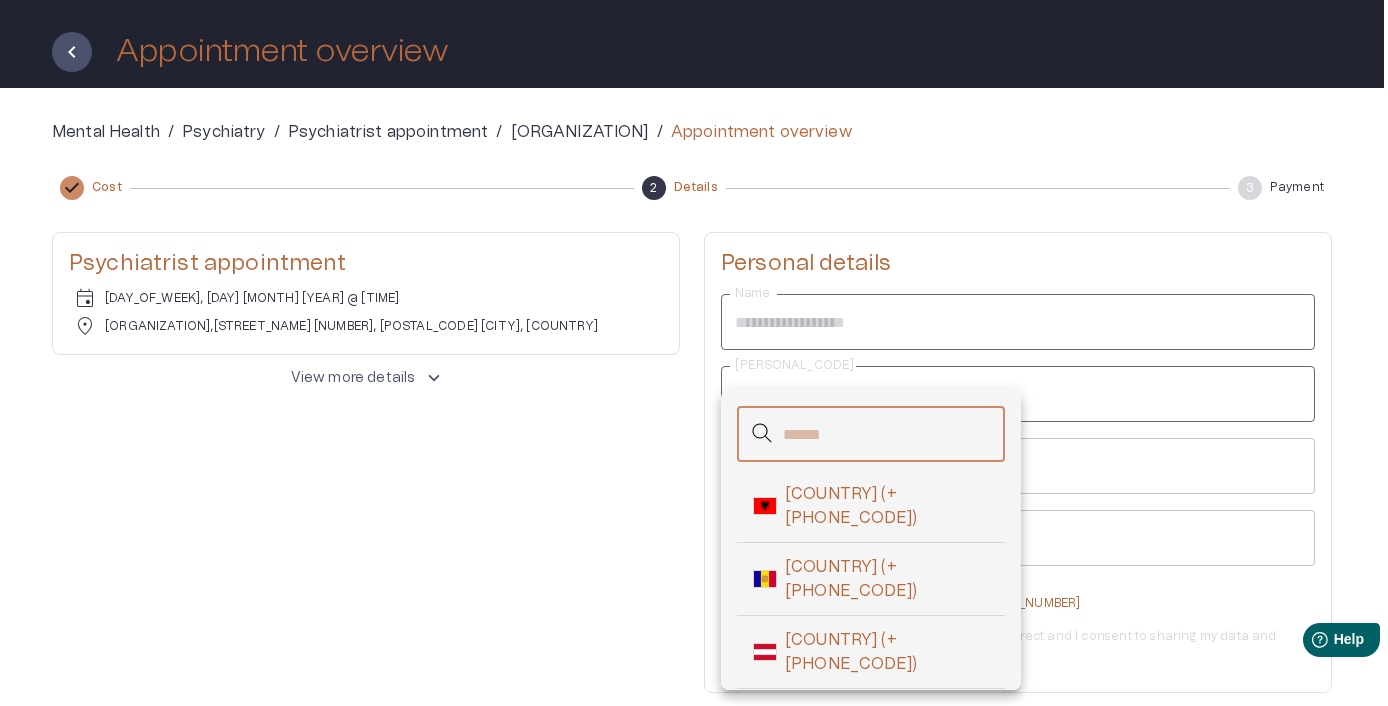 click at bounding box center [894, 434] 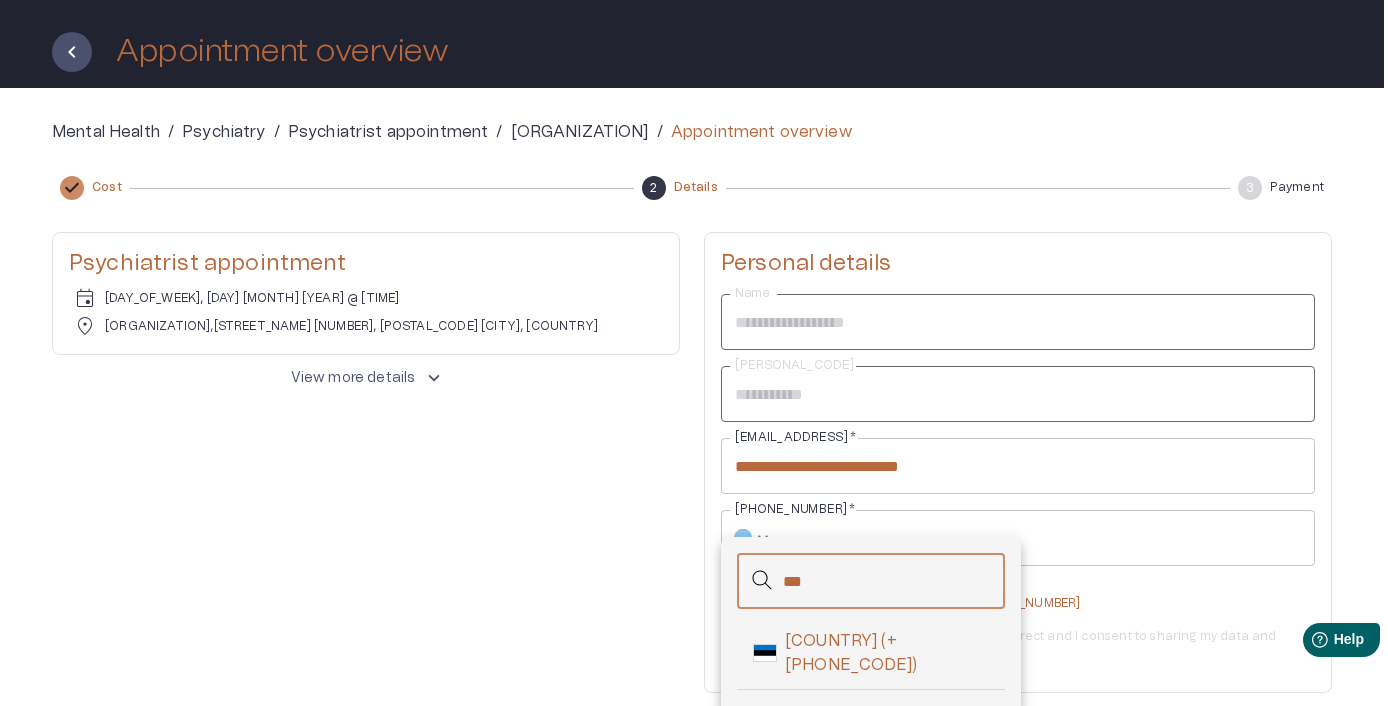 type on "***" 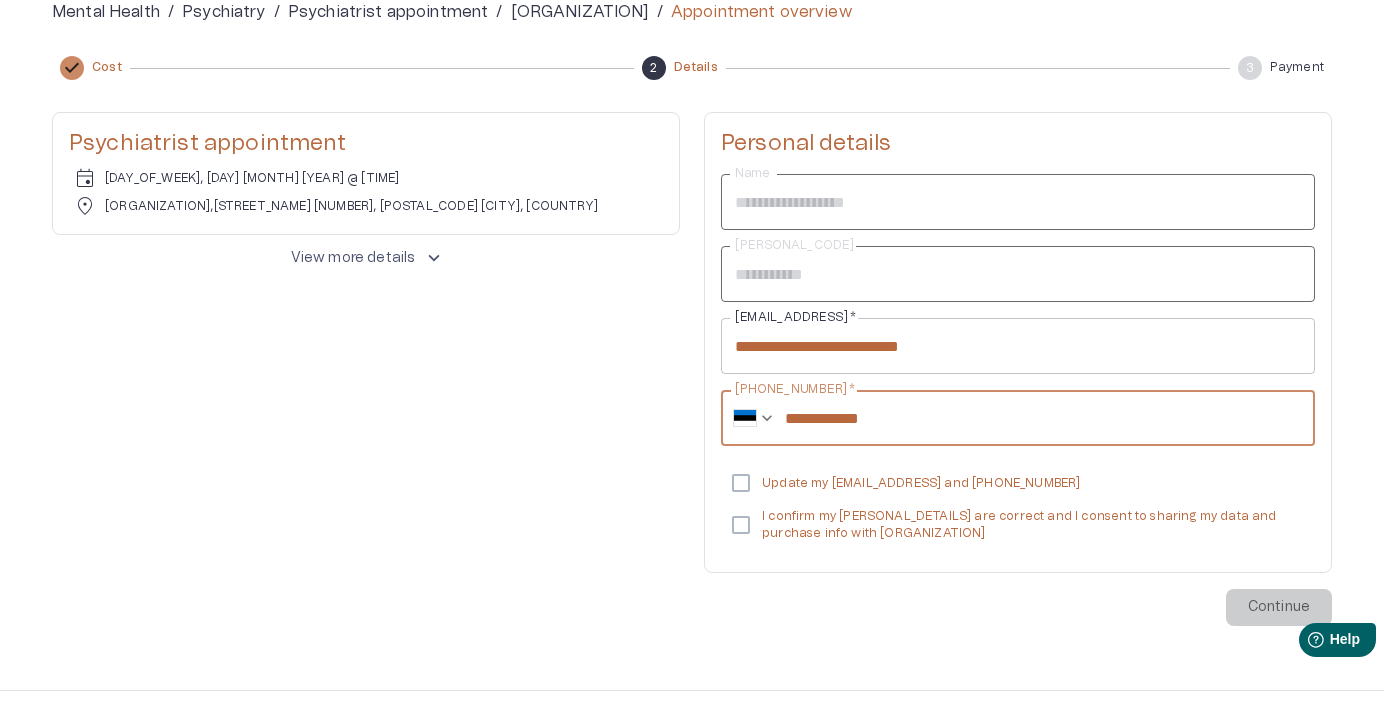 scroll, scrollTop: 210, scrollLeft: 0, axis: vertical 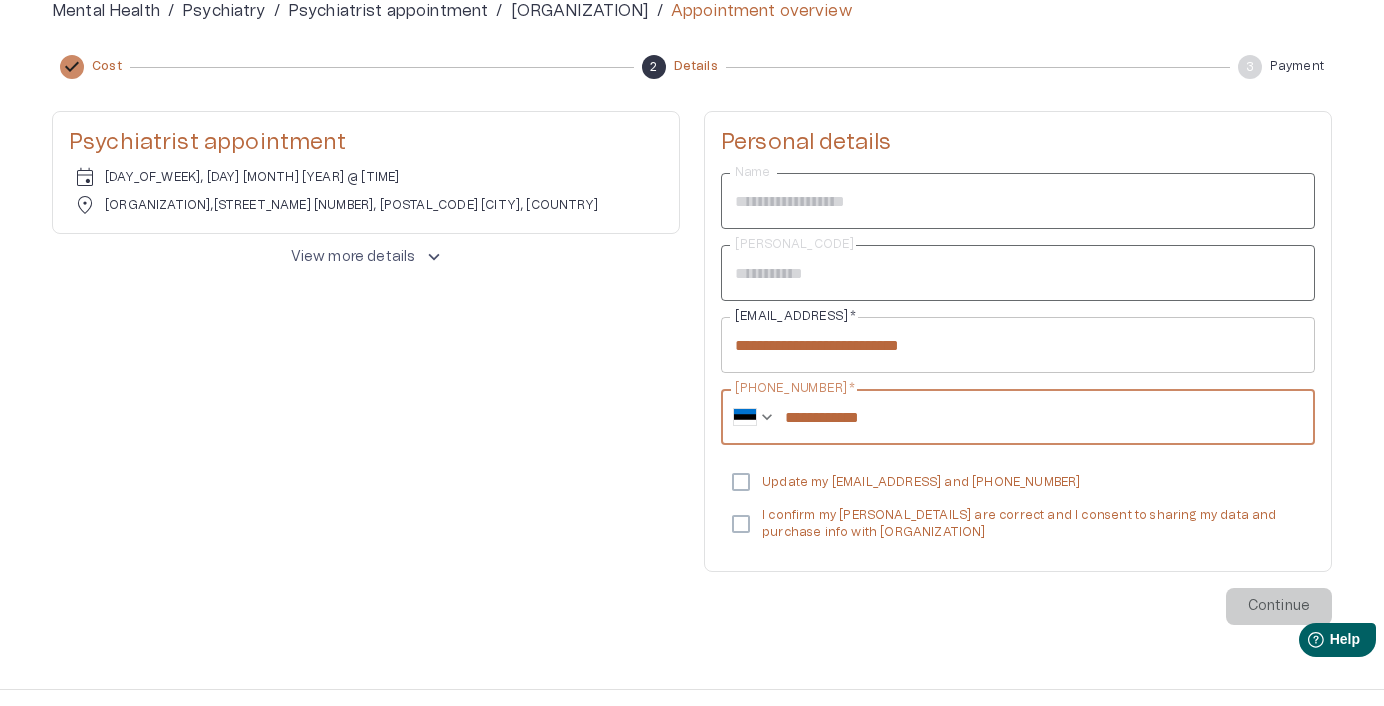 type on "**********" 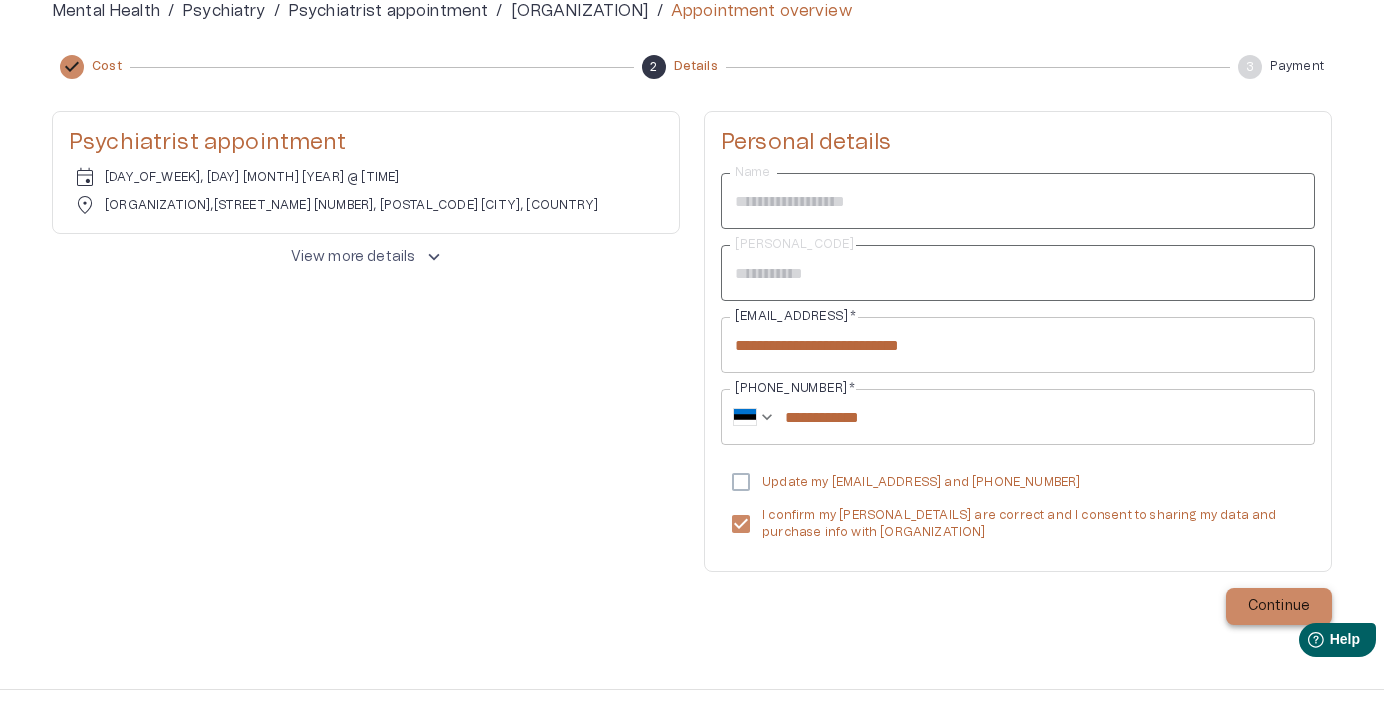 click on "Continue" at bounding box center (1279, 606) 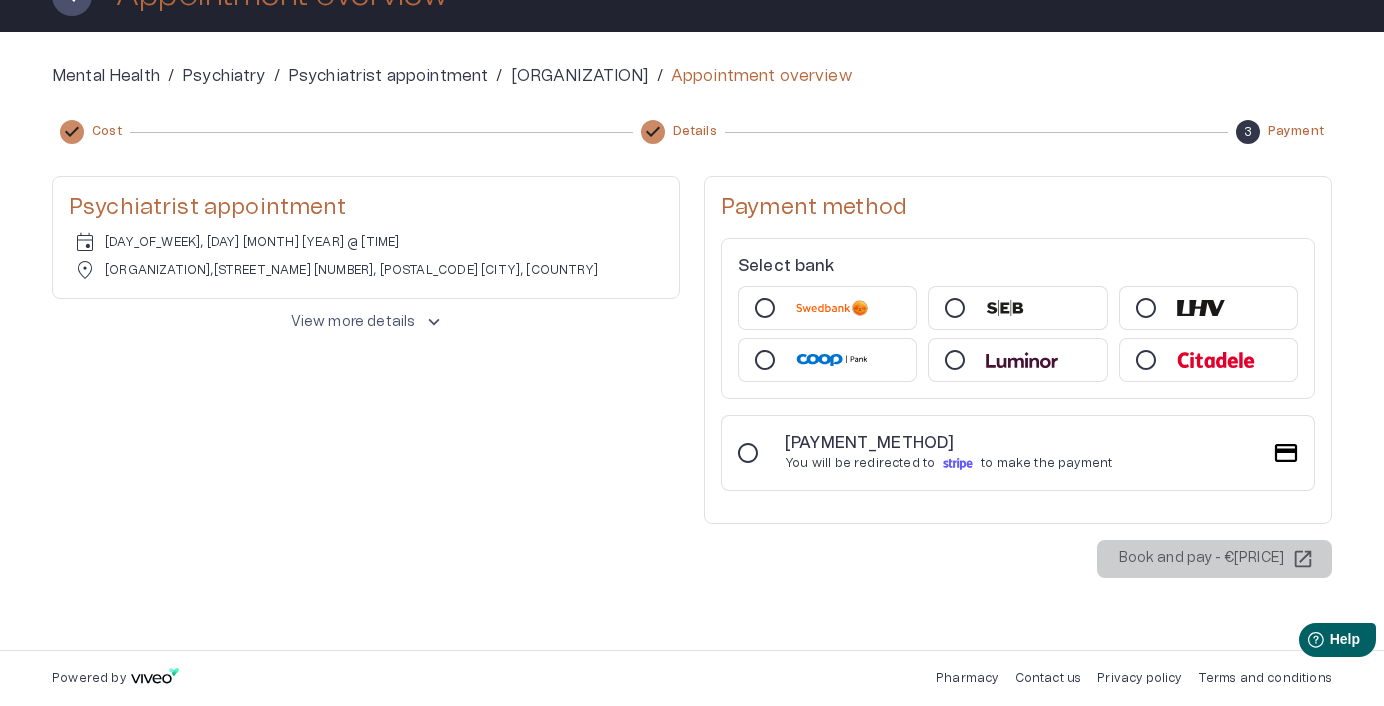 click at bounding box center [827, 308] 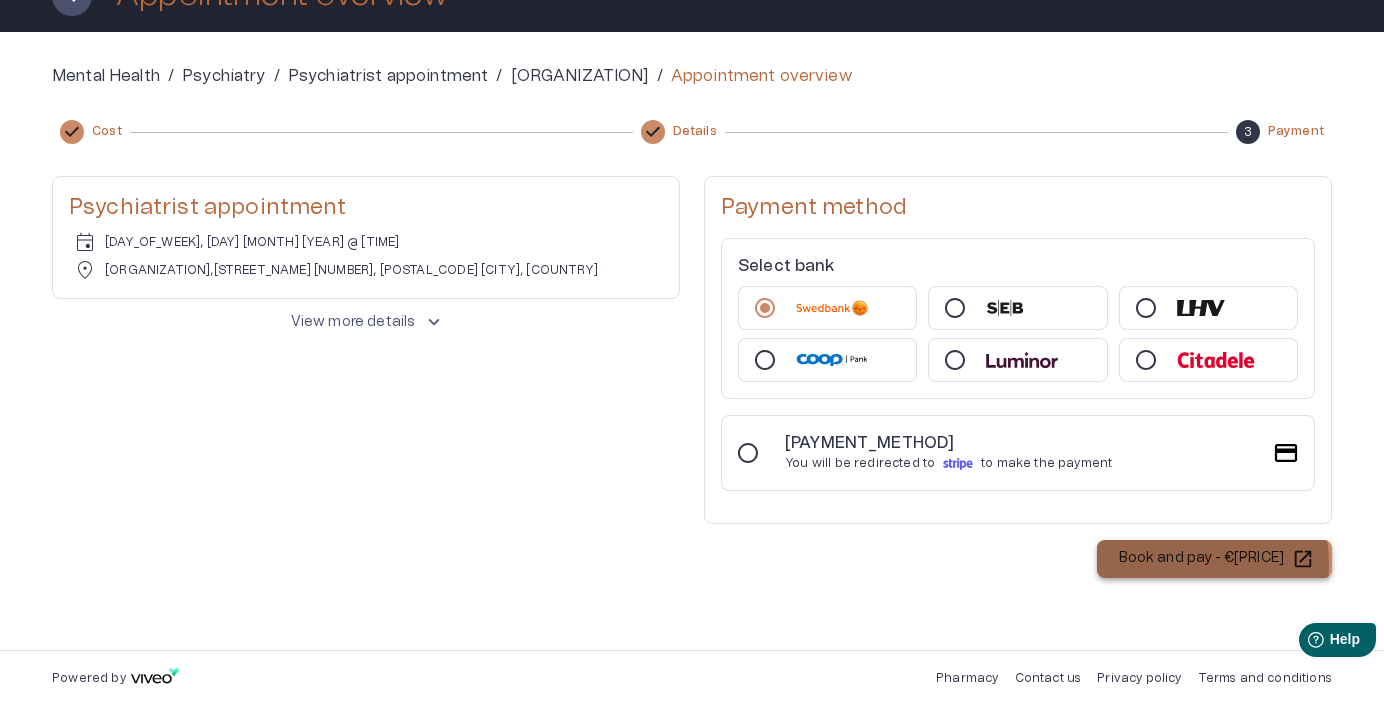 click on "Book and pay - €165.00" at bounding box center (1201, 558) 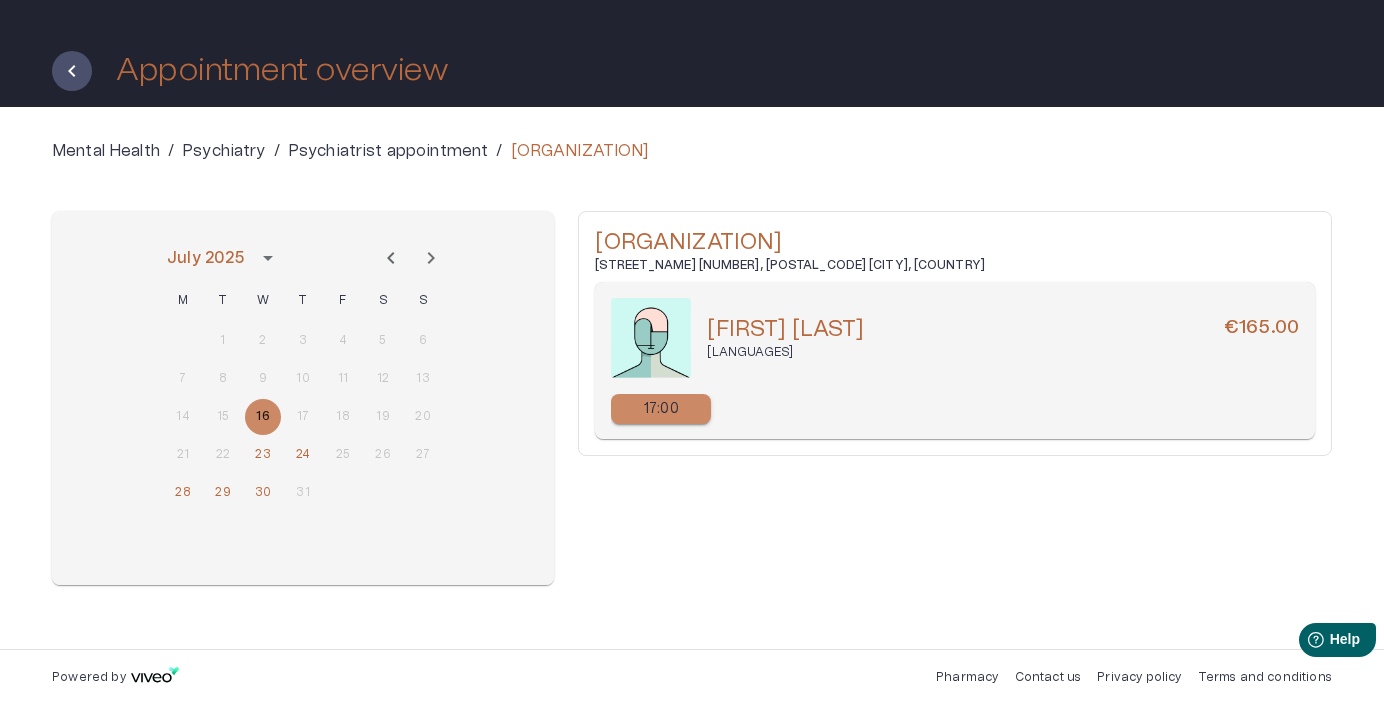 scroll, scrollTop: 70, scrollLeft: 0, axis: vertical 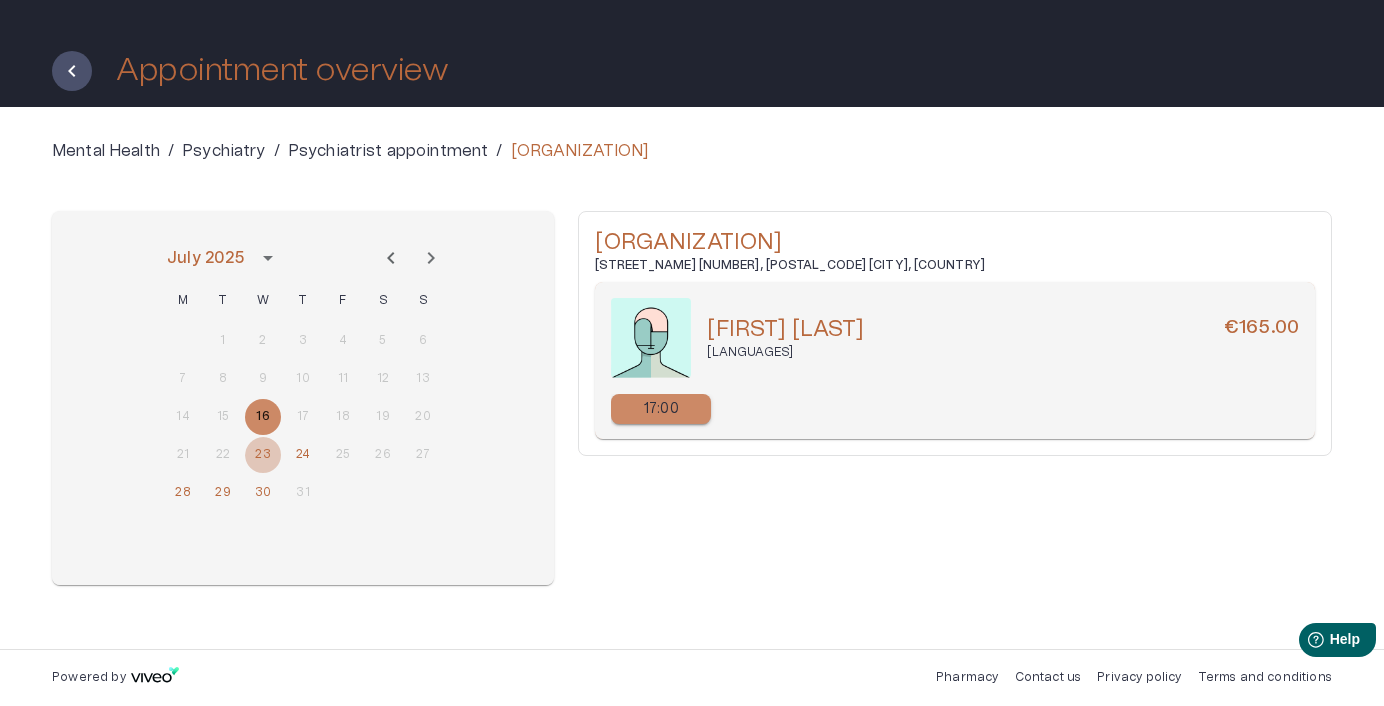 click on "23" at bounding box center [263, 455] 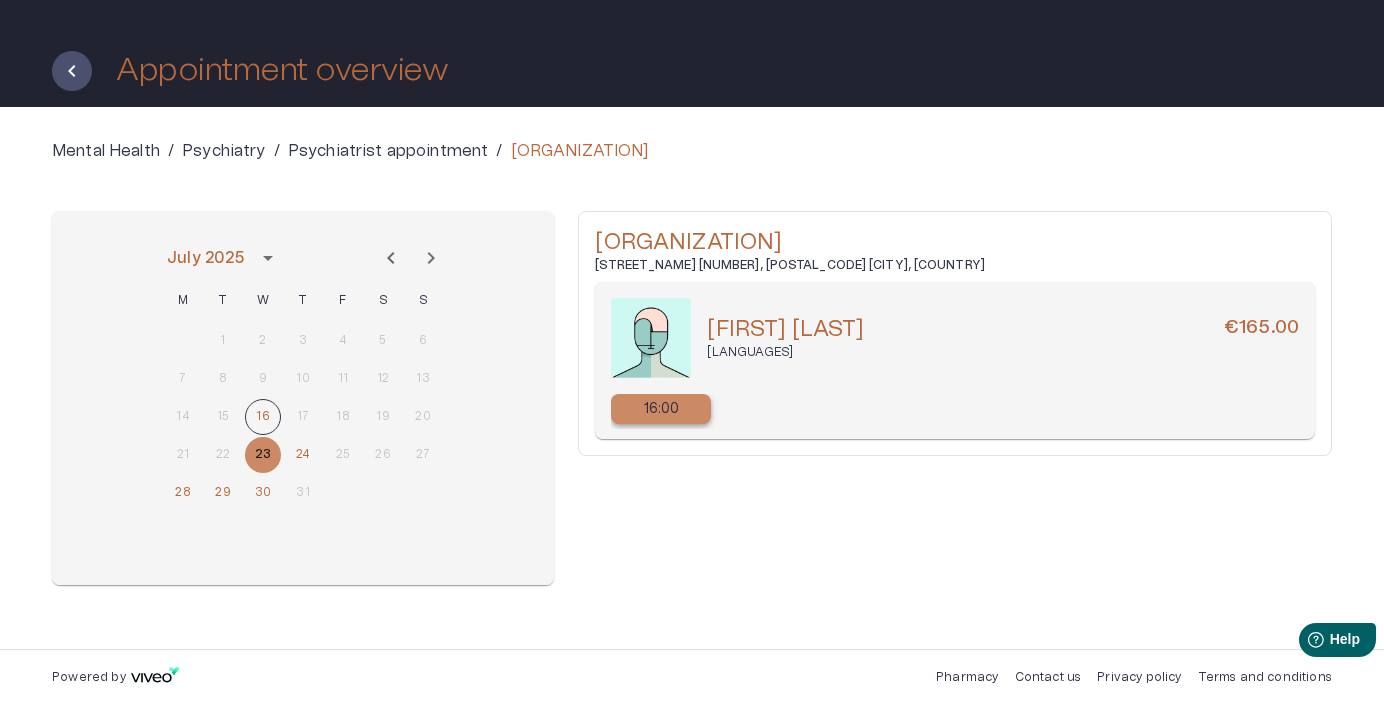 click on "16:00" at bounding box center [662, 409] 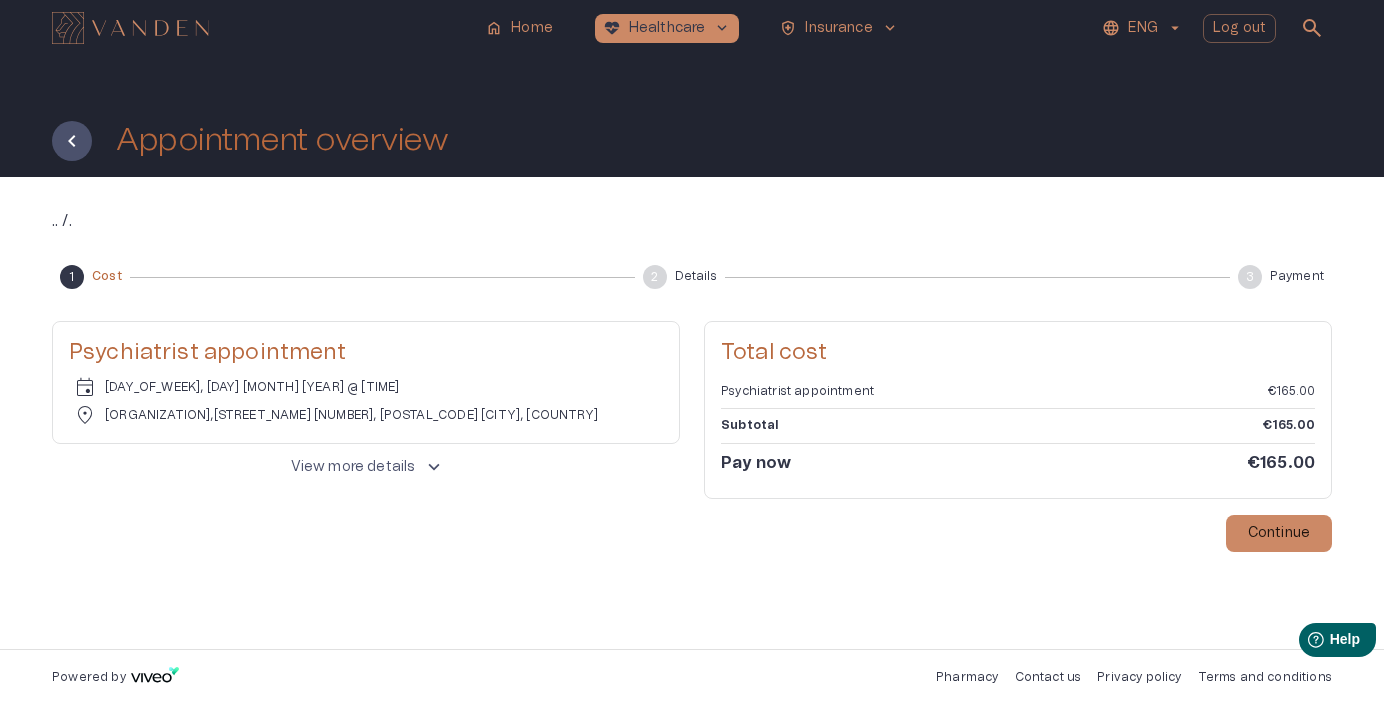 scroll, scrollTop: 0, scrollLeft: 0, axis: both 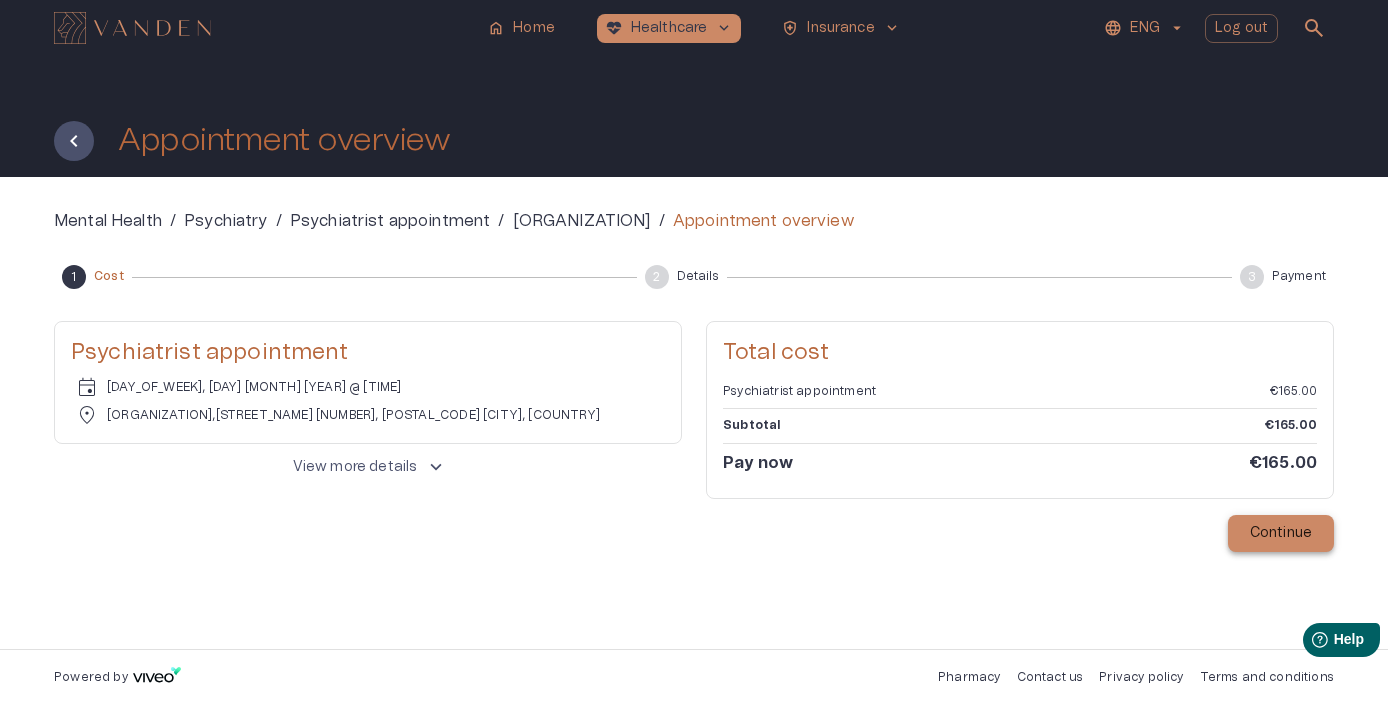 click on "Continue" at bounding box center [1281, 533] 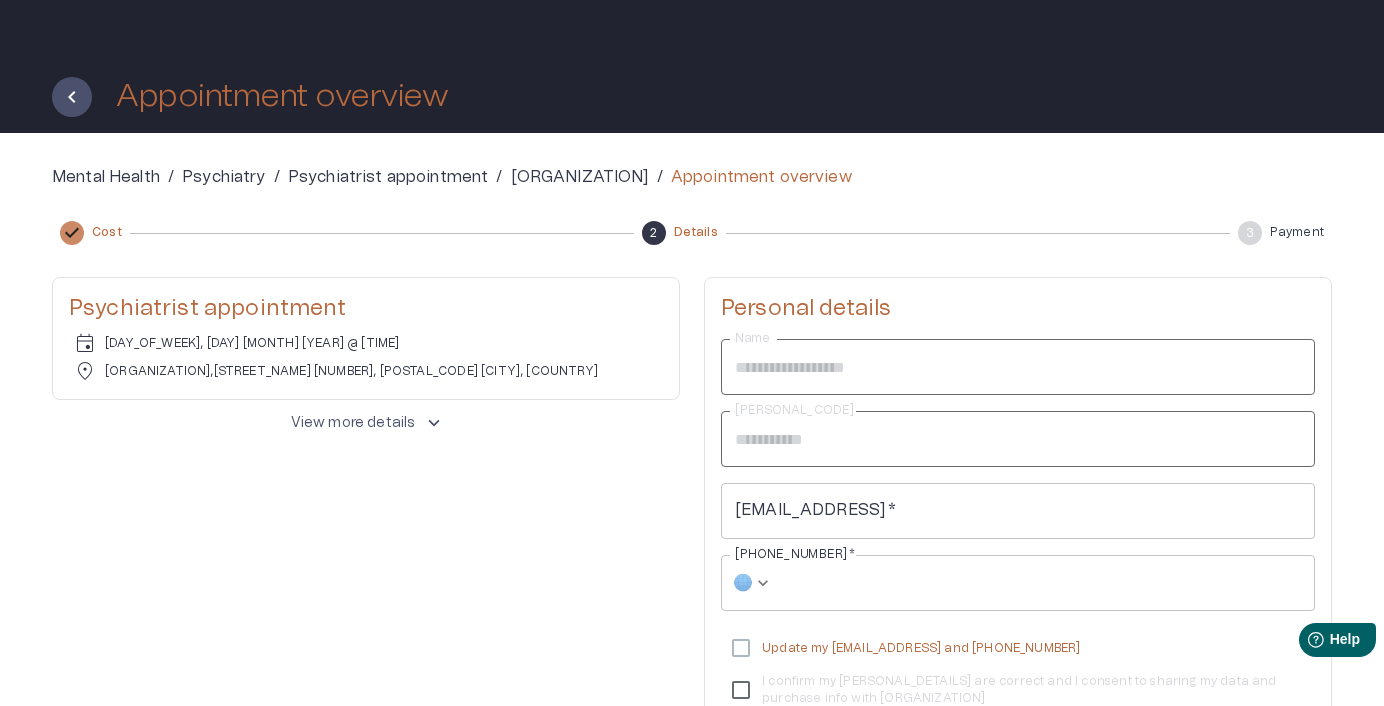 scroll, scrollTop: 46, scrollLeft: 0, axis: vertical 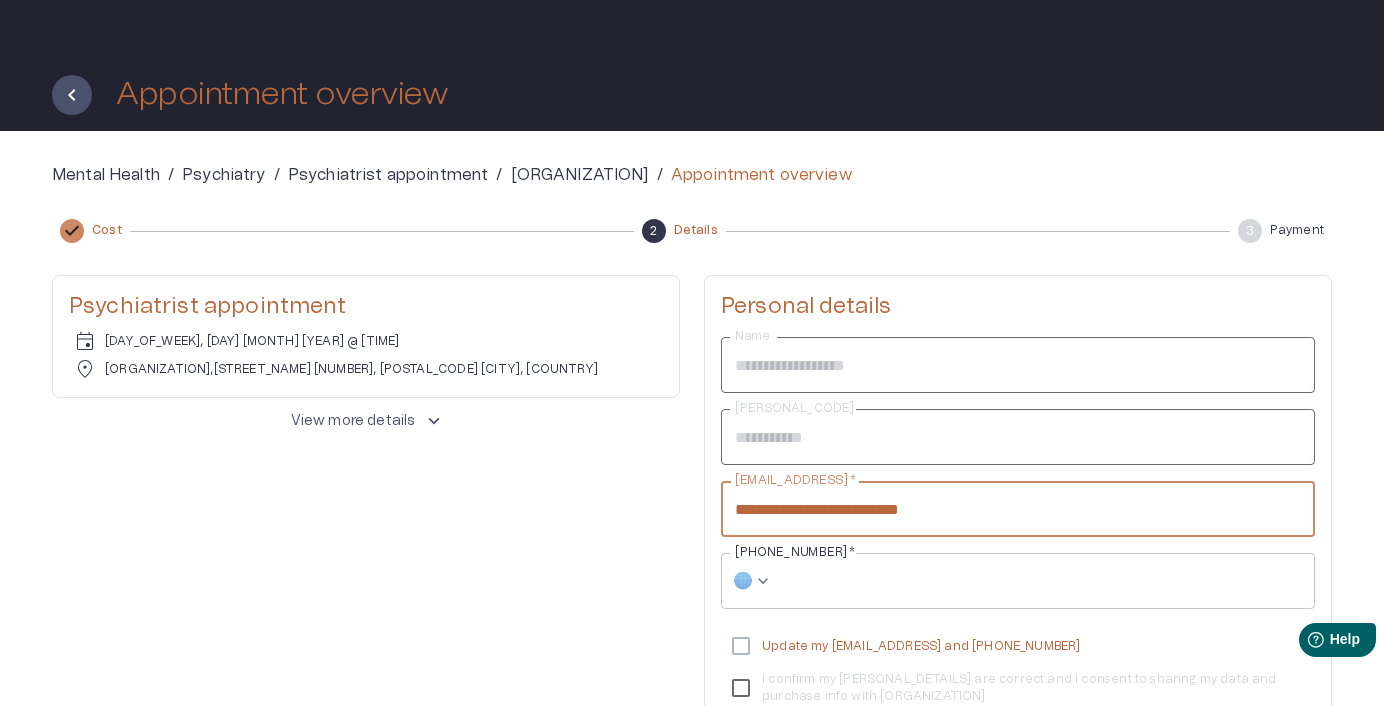 type on "**********" 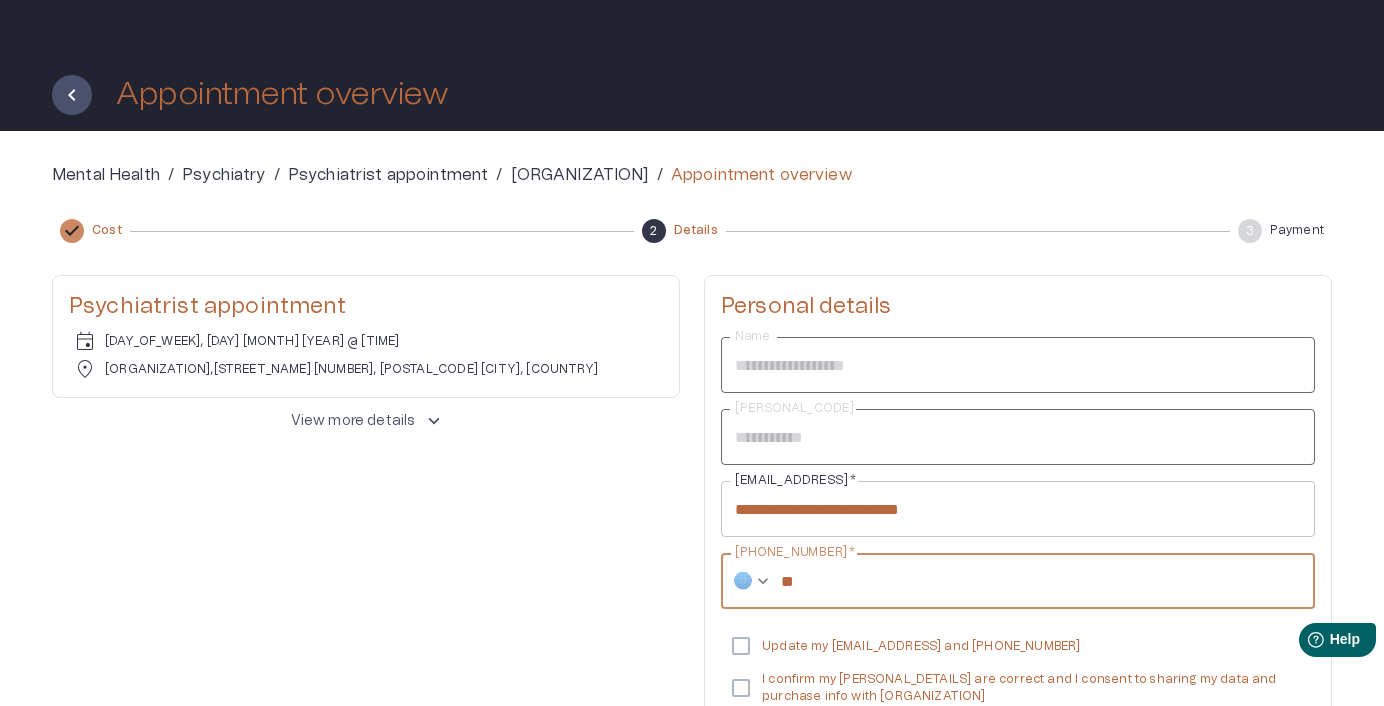 type on "*" 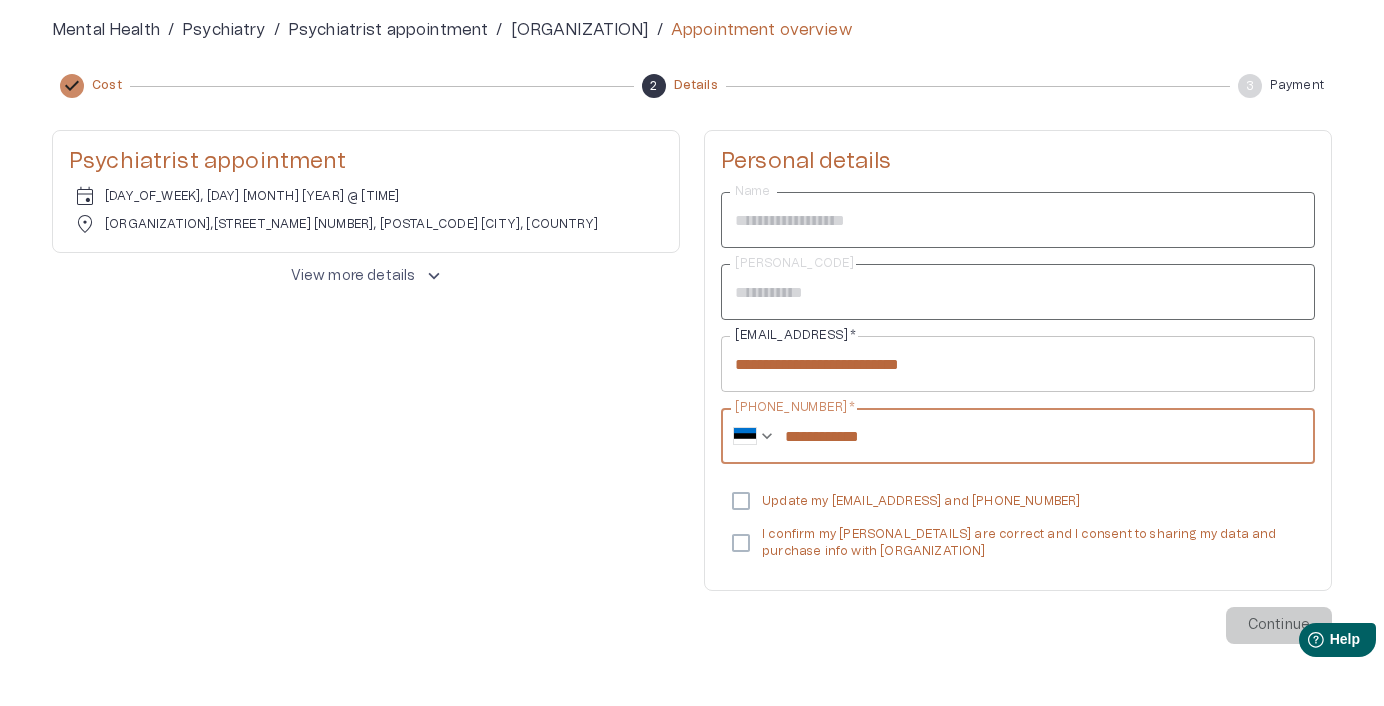 scroll, scrollTop: 199, scrollLeft: 0, axis: vertical 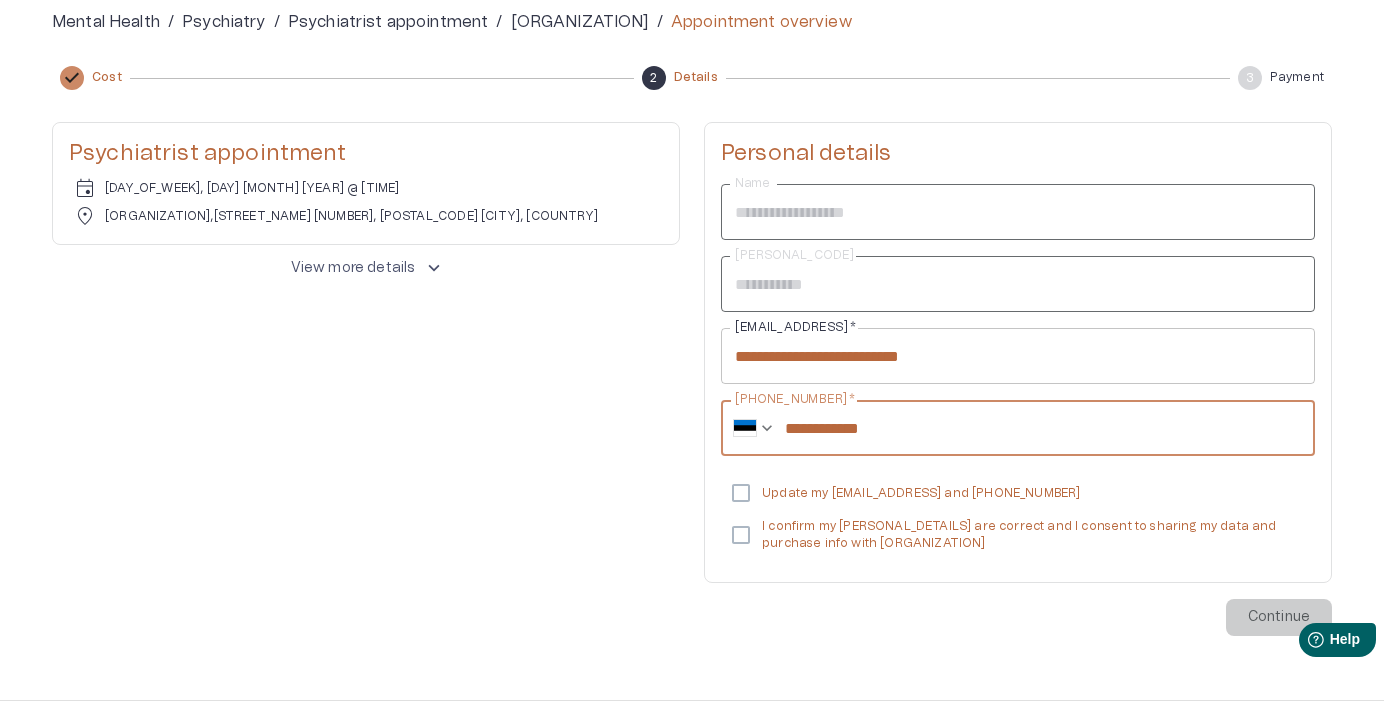 type on "**********" 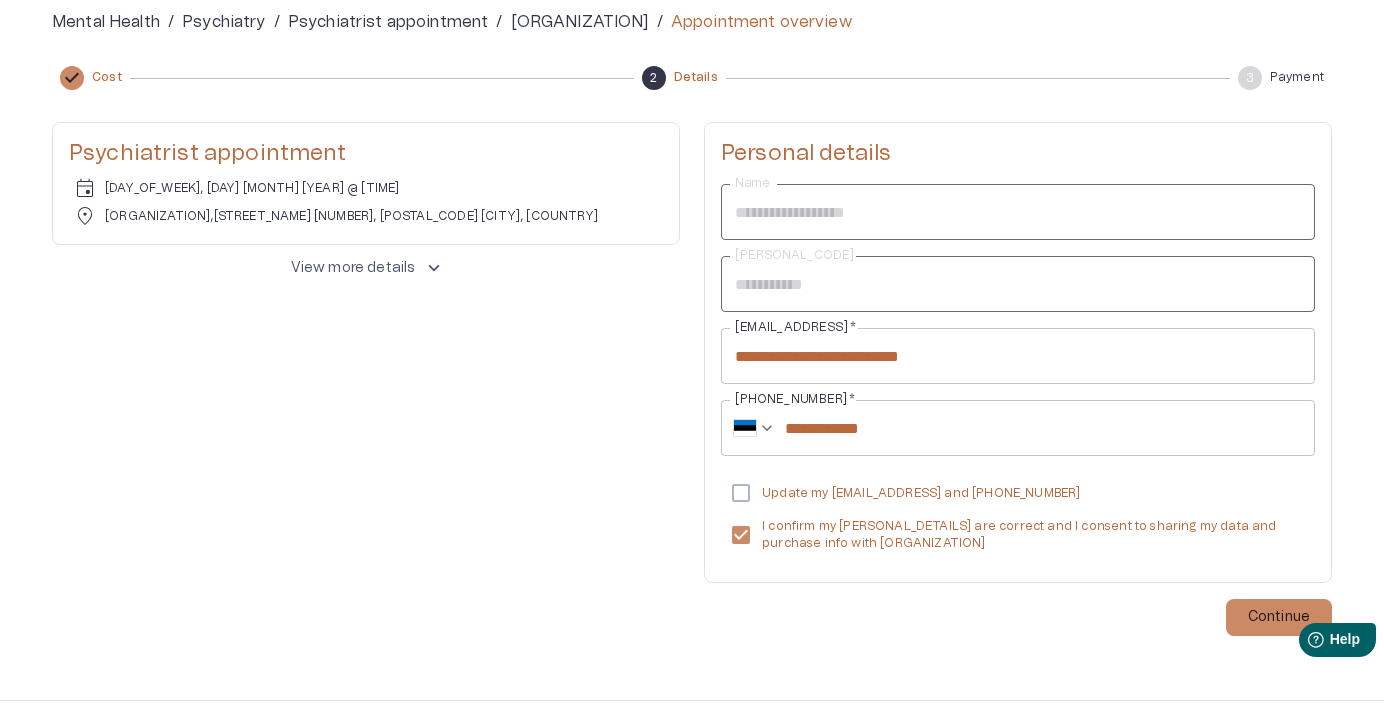 click on "Help Help" at bounding box center [1306, 636] 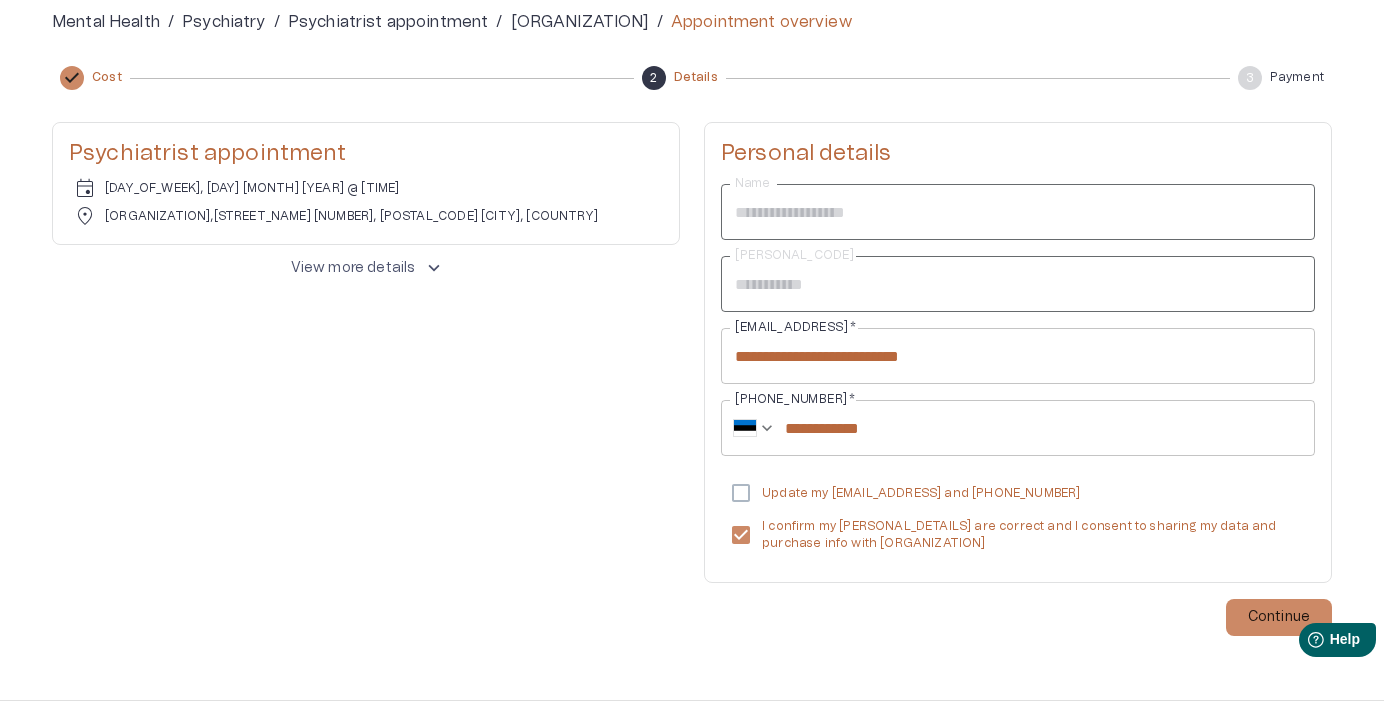 click on "Help Help" at bounding box center (1306, 636) 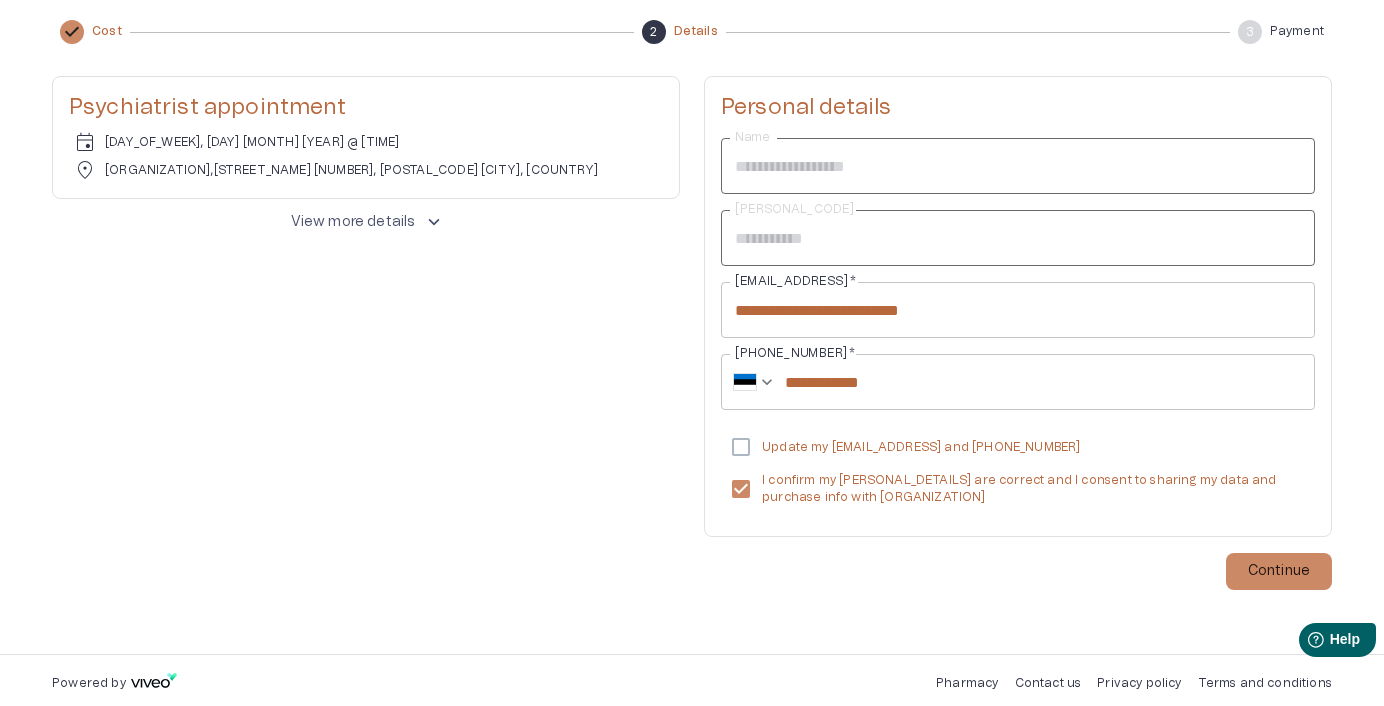 scroll, scrollTop: 247, scrollLeft: 0, axis: vertical 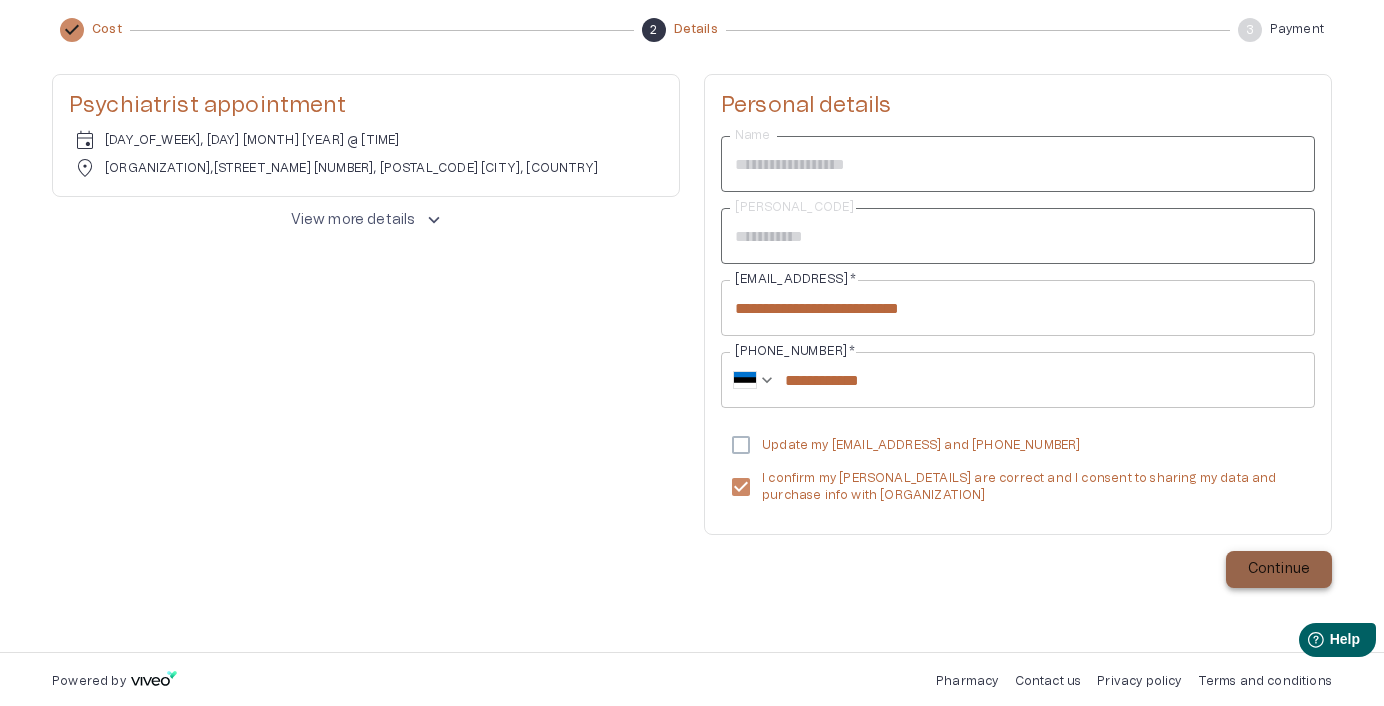 click on "Continue" at bounding box center (1279, 569) 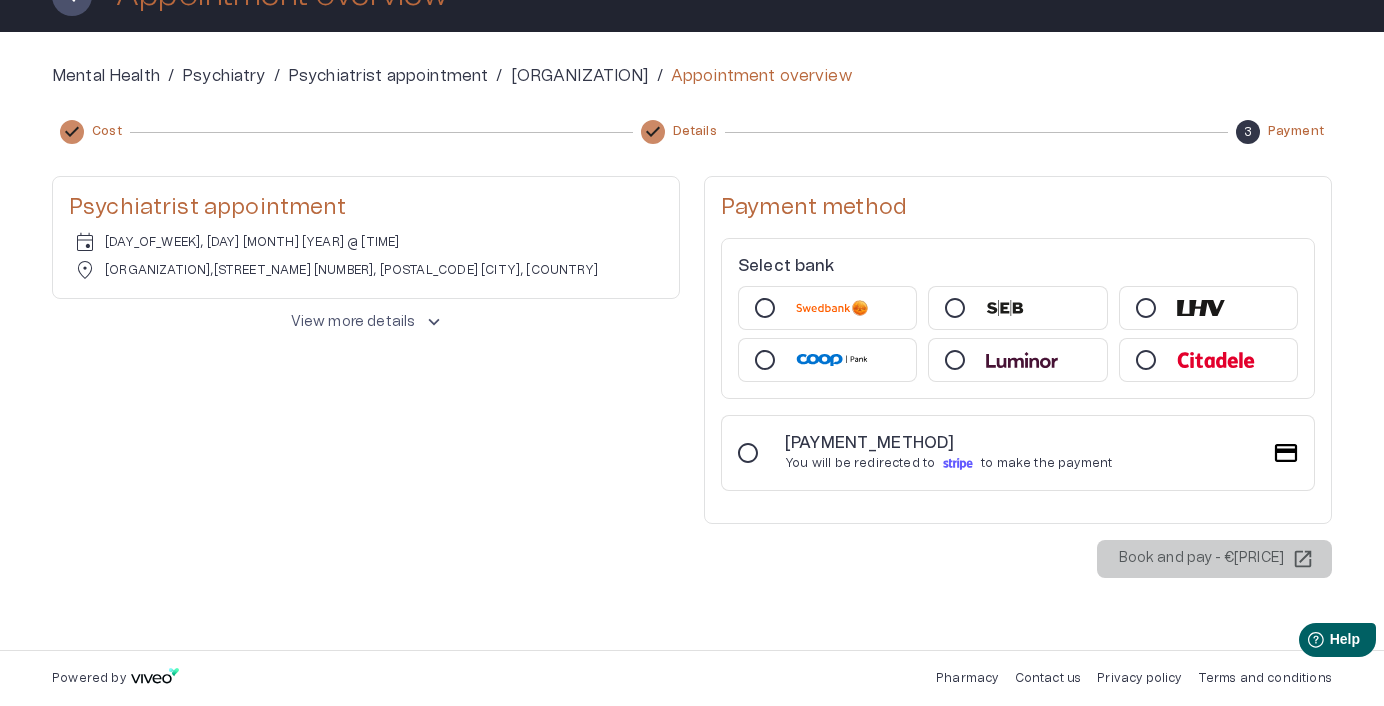 click at bounding box center [827, 308] 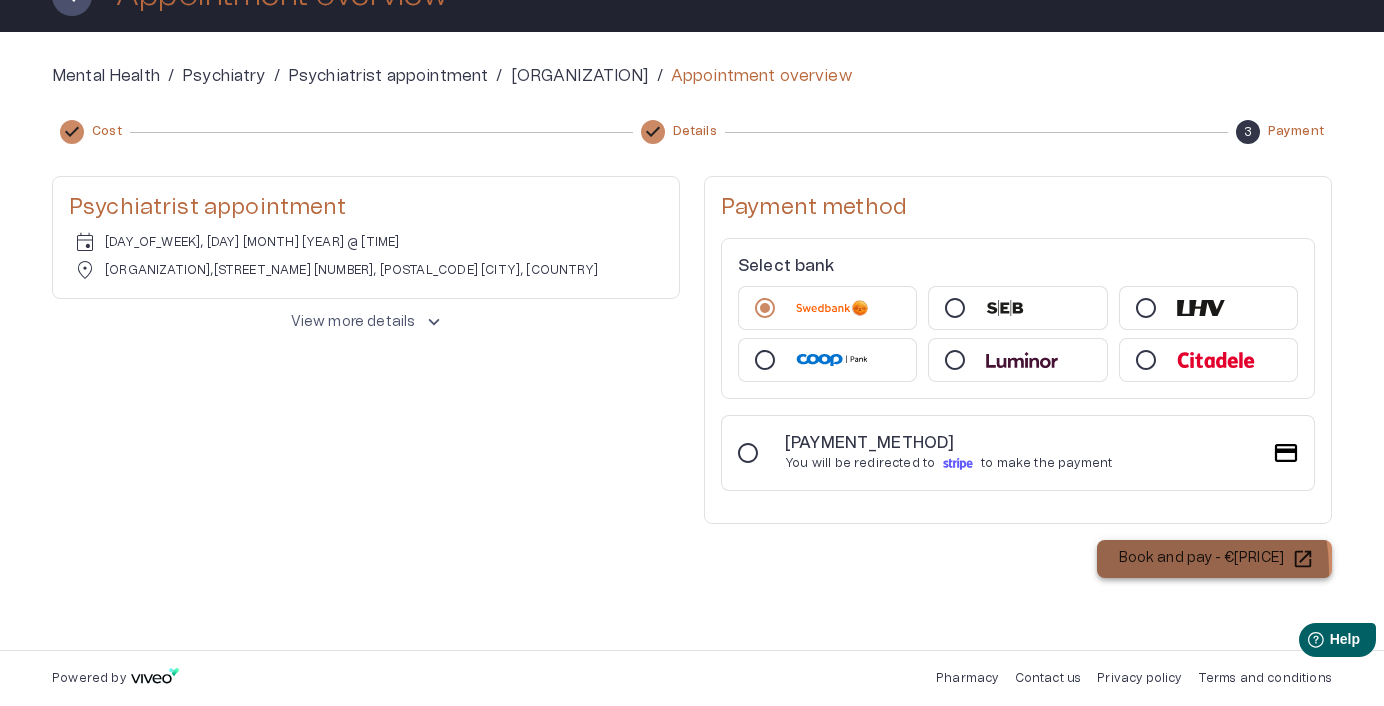 click on "Book and pay - €165.00" at bounding box center (1214, 559) 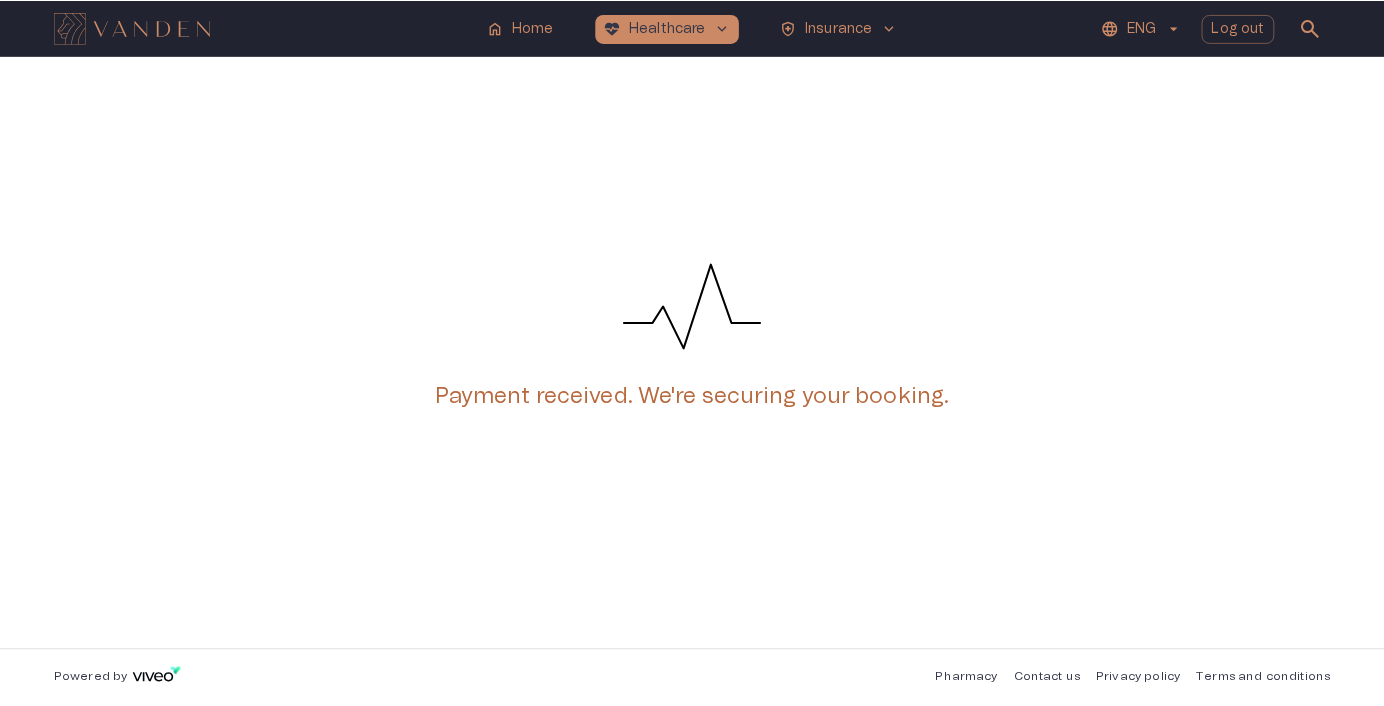 scroll, scrollTop: 0, scrollLeft: 0, axis: both 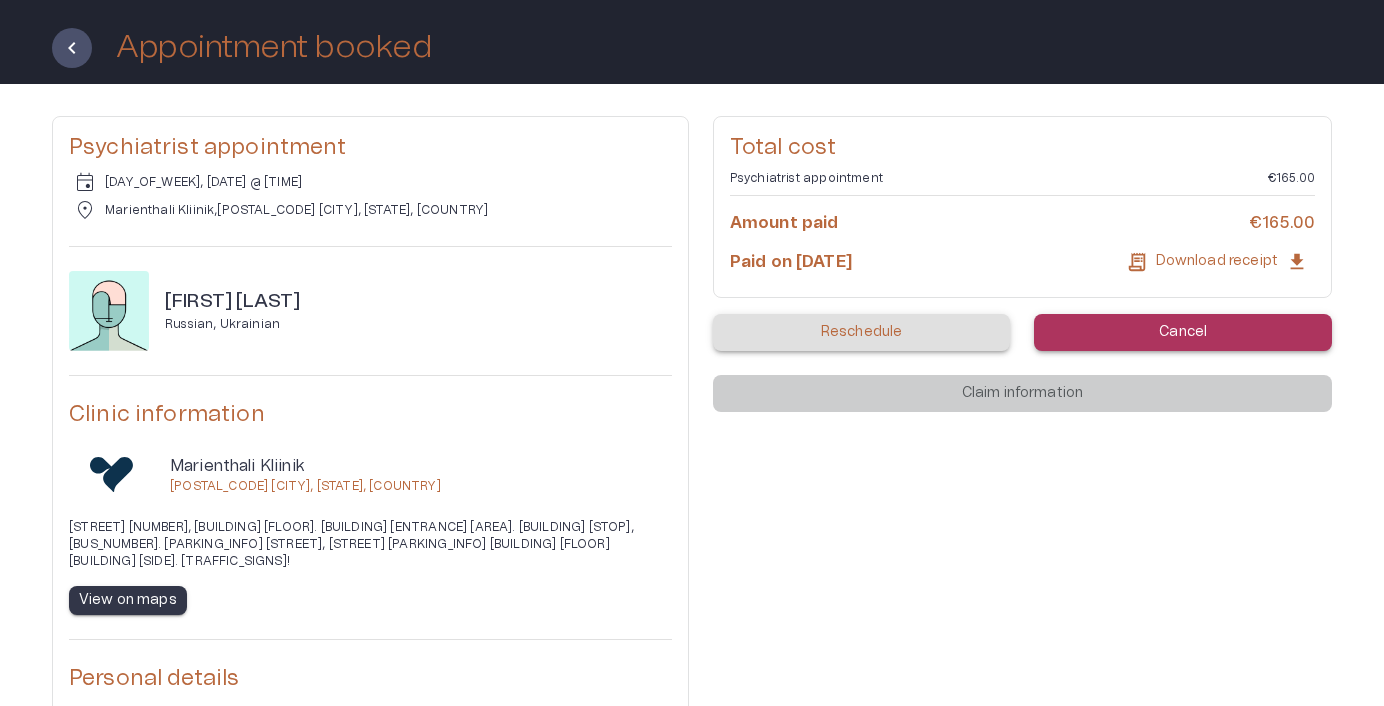 click on "Download receipt" at bounding box center (1217, 261) 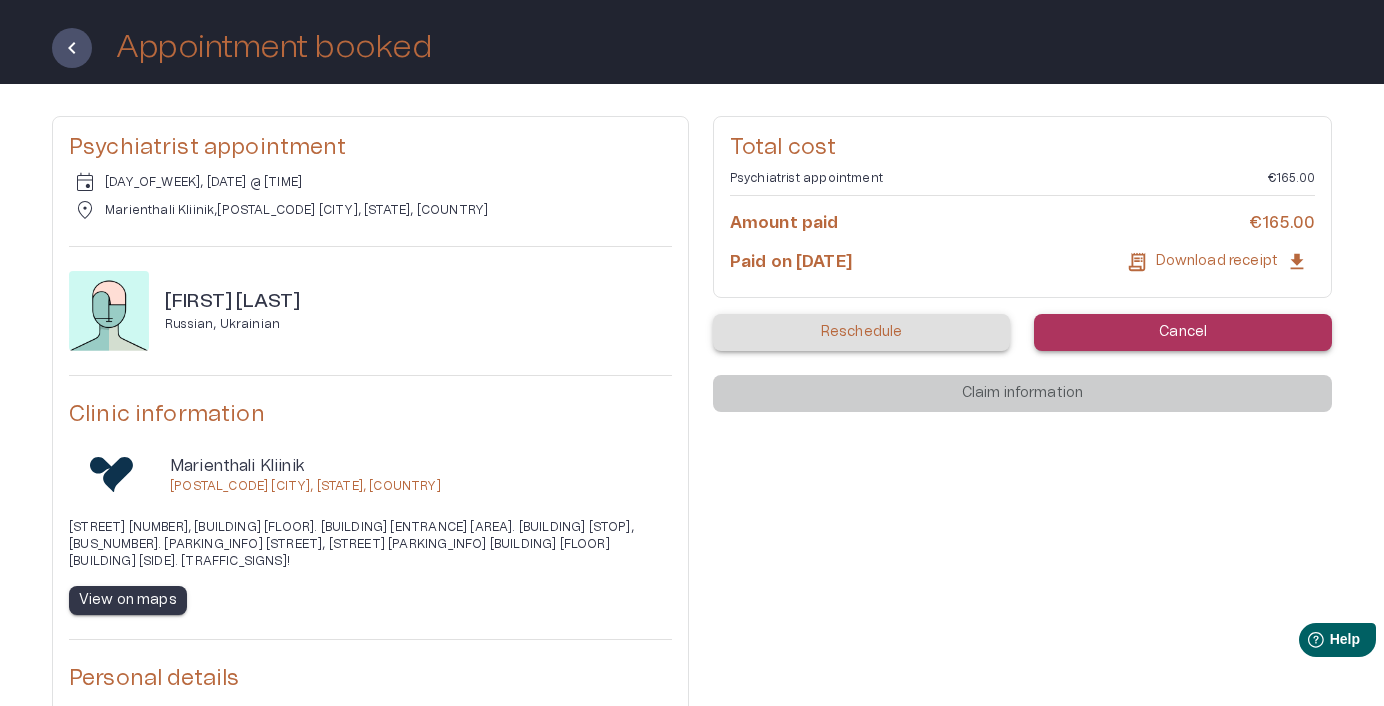 scroll, scrollTop: 0, scrollLeft: 0, axis: both 